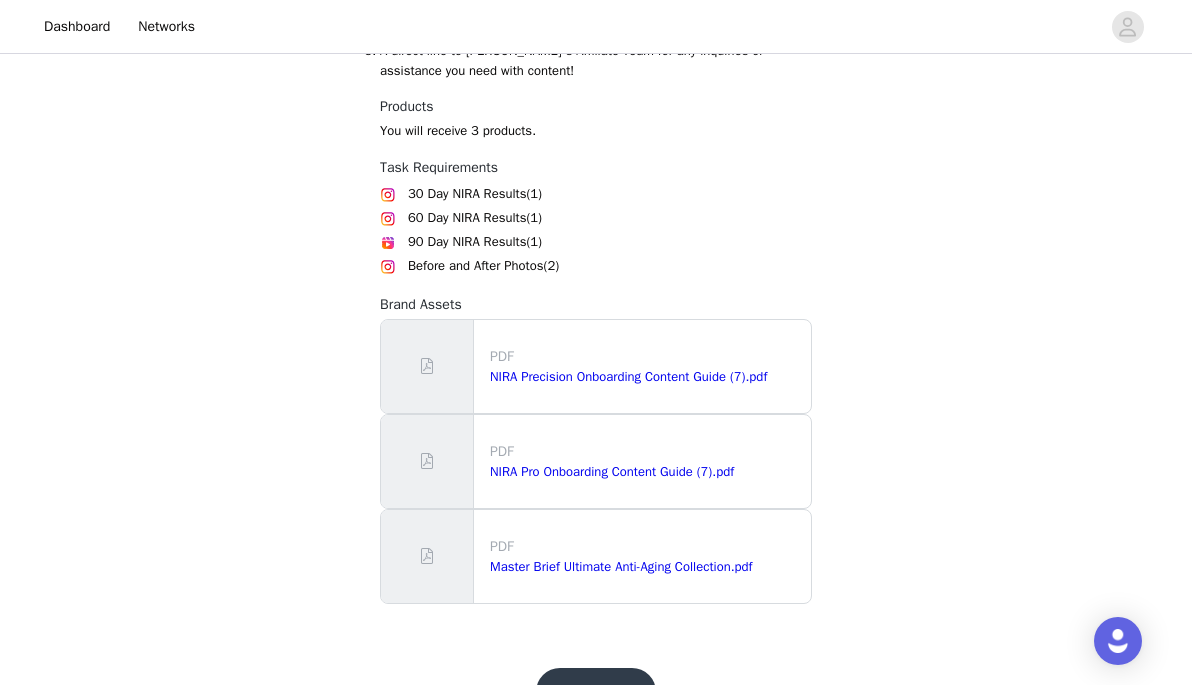 scroll, scrollTop: 761, scrollLeft: 0, axis: vertical 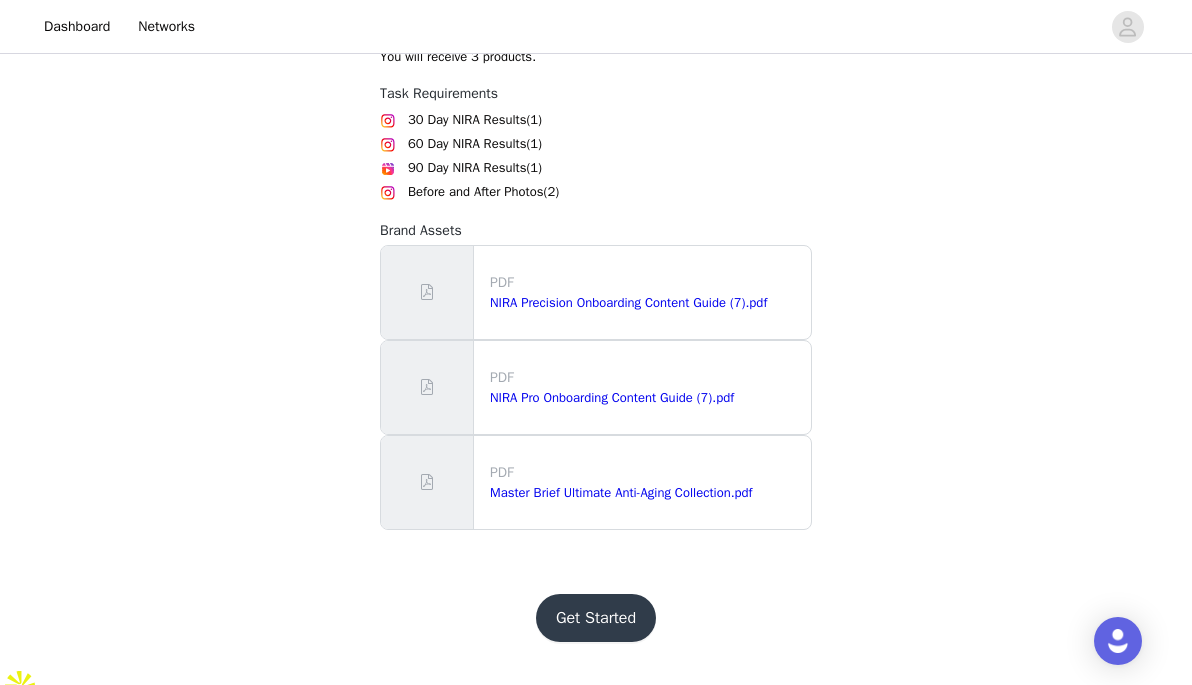 click on "Get Started" at bounding box center (596, 618) 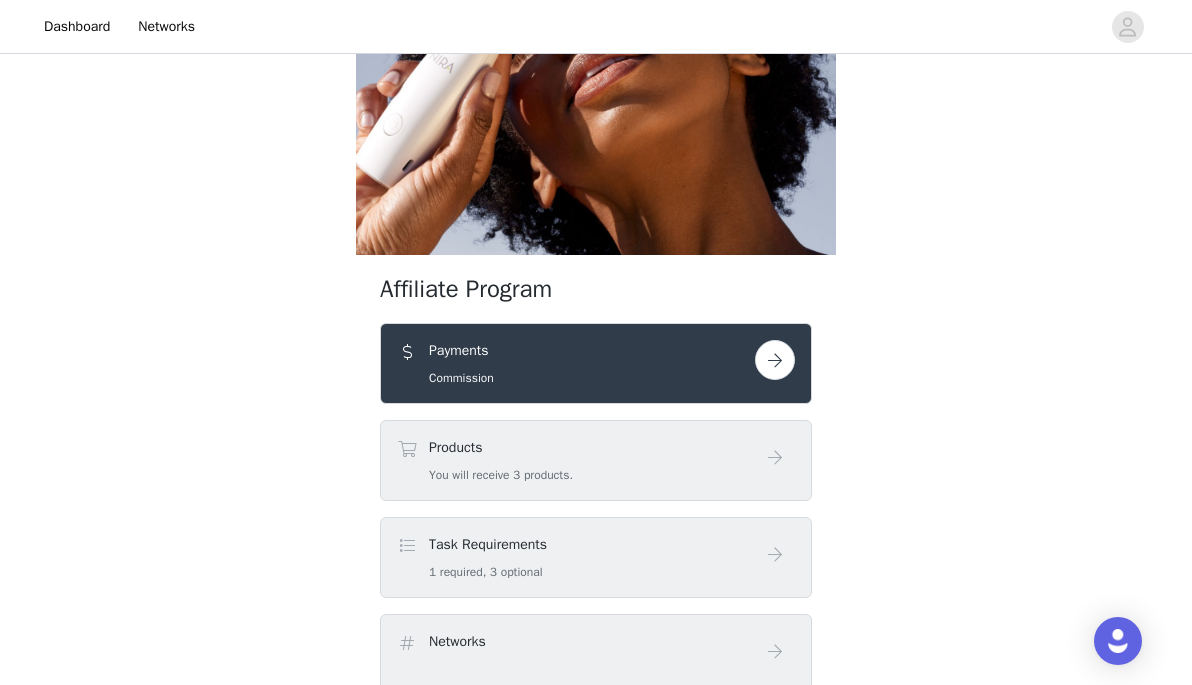 scroll, scrollTop: 173, scrollLeft: 0, axis: vertical 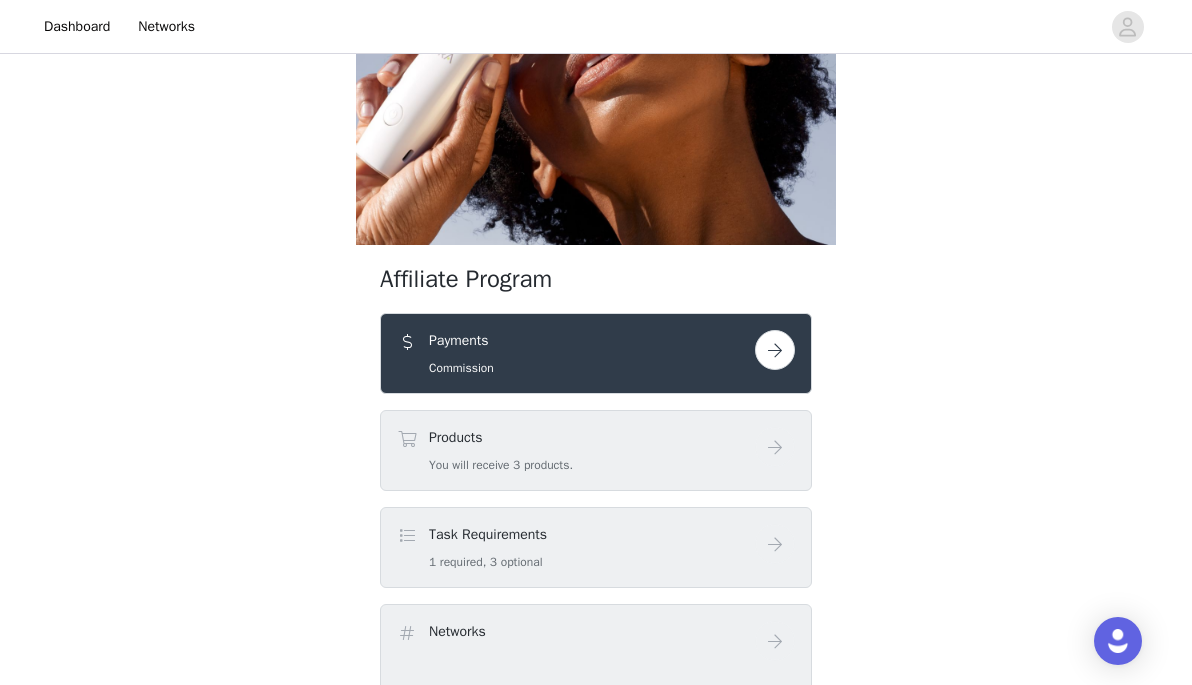 click at bounding box center [775, 350] 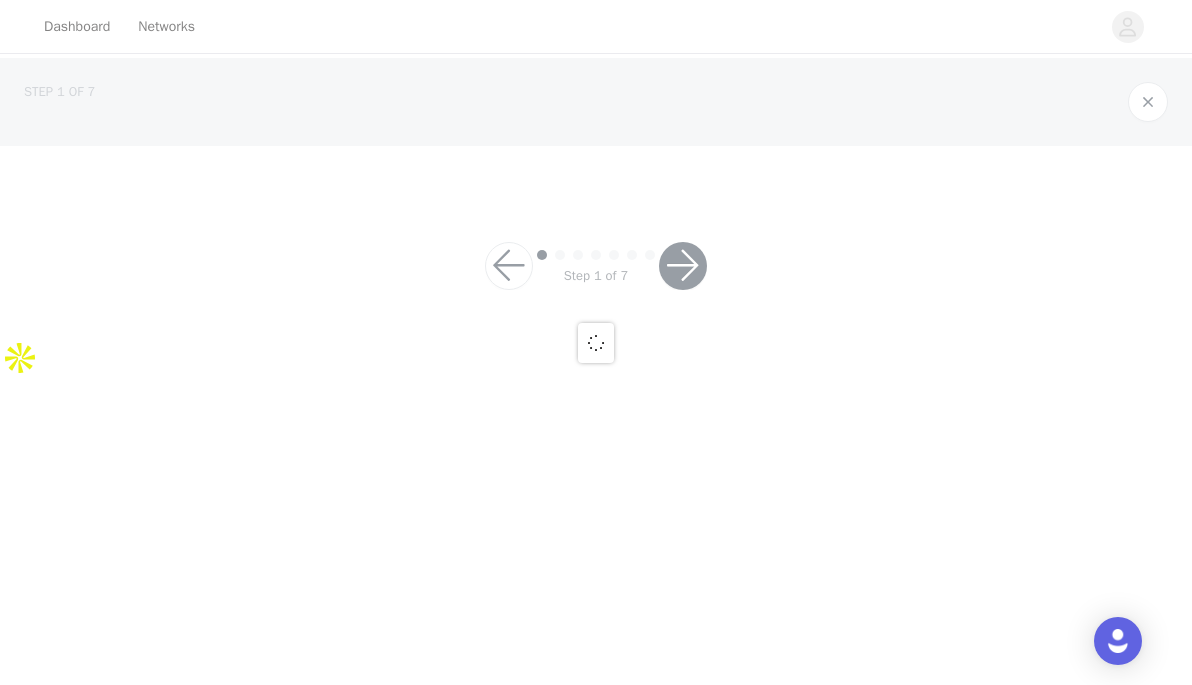 scroll, scrollTop: 0, scrollLeft: 0, axis: both 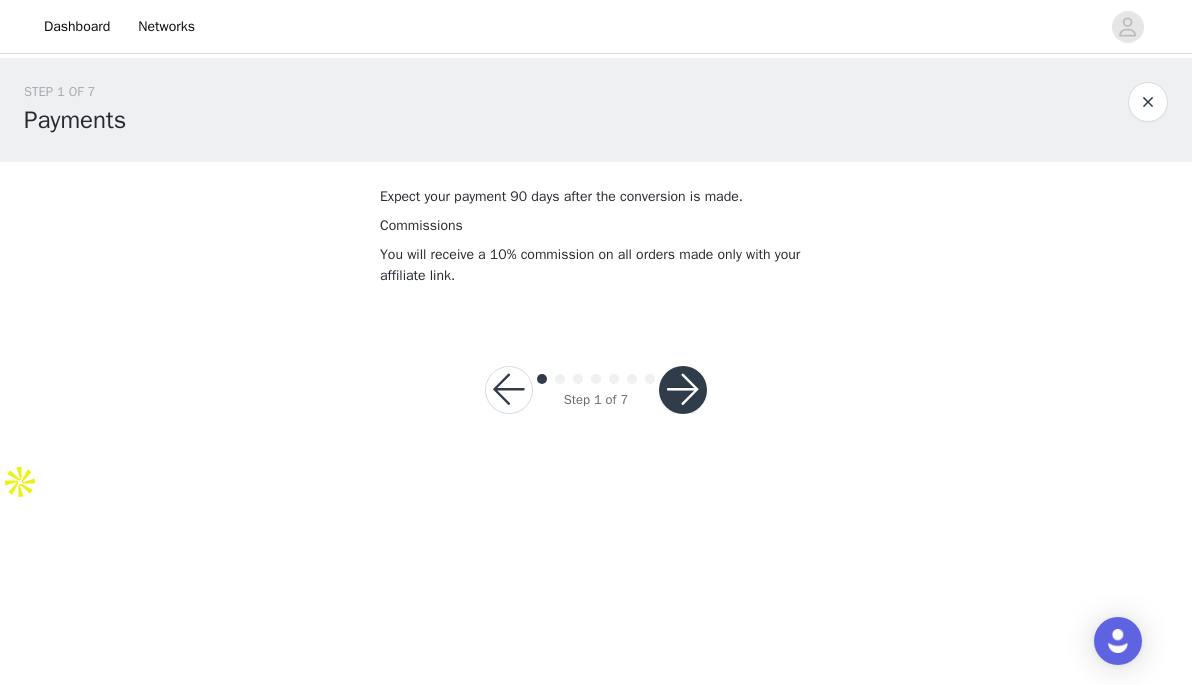 click at bounding box center (683, 390) 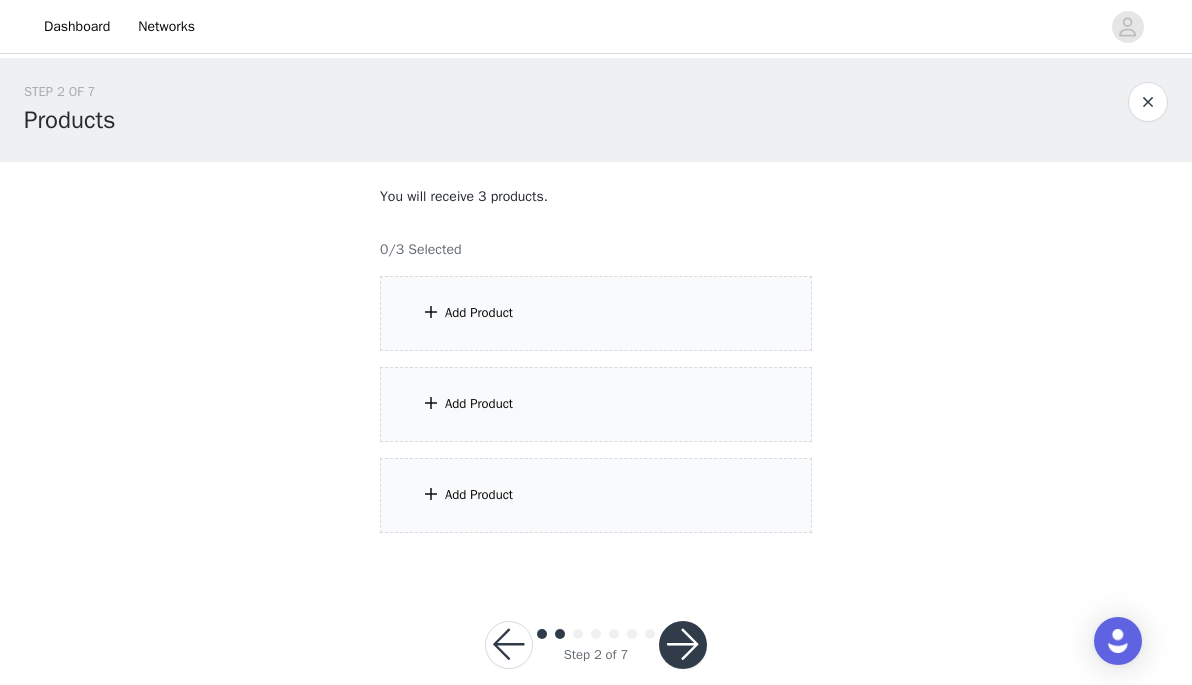 click on "Add Product" at bounding box center [479, 313] 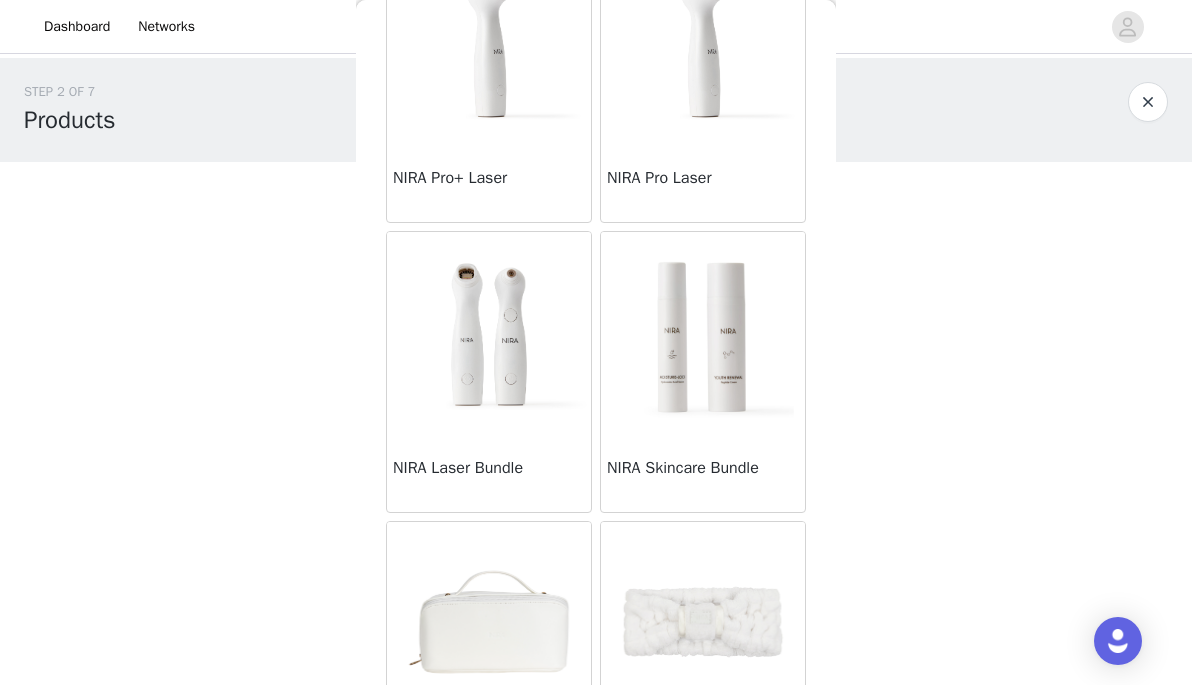 scroll, scrollTop: 473, scrollLeft: 0, axis: vertical 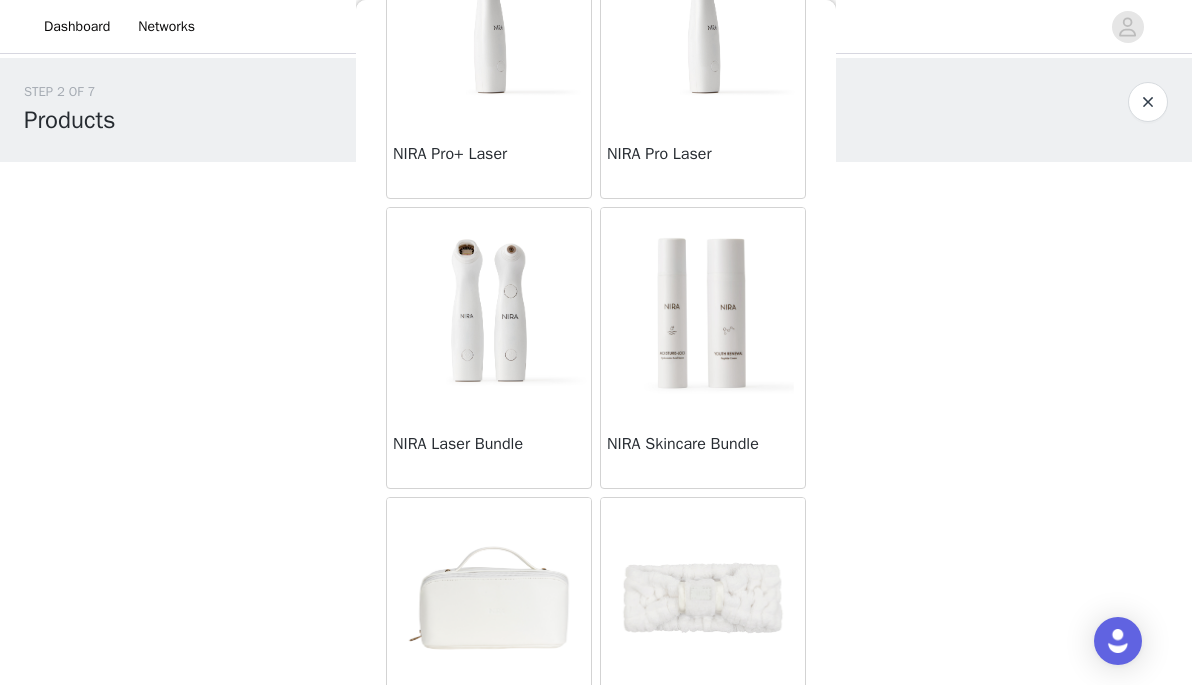click at bounding box center [489, 308] 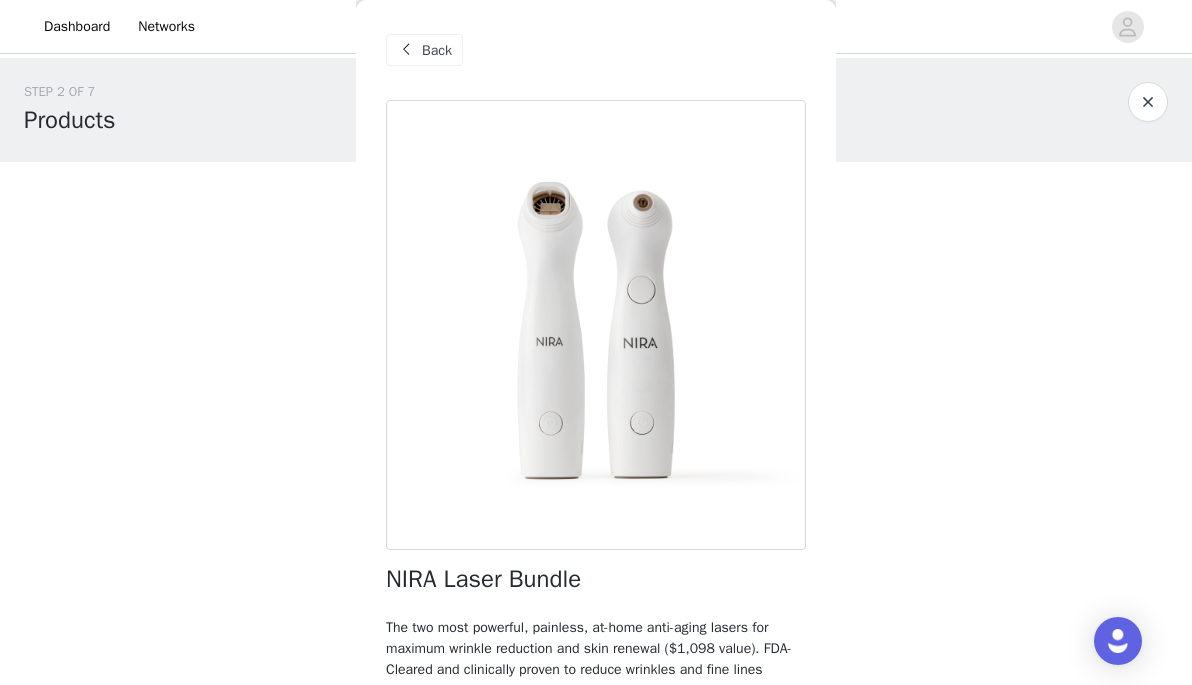 scroll, scrollTop: 163, scrollLeft: 0, axis: vertical 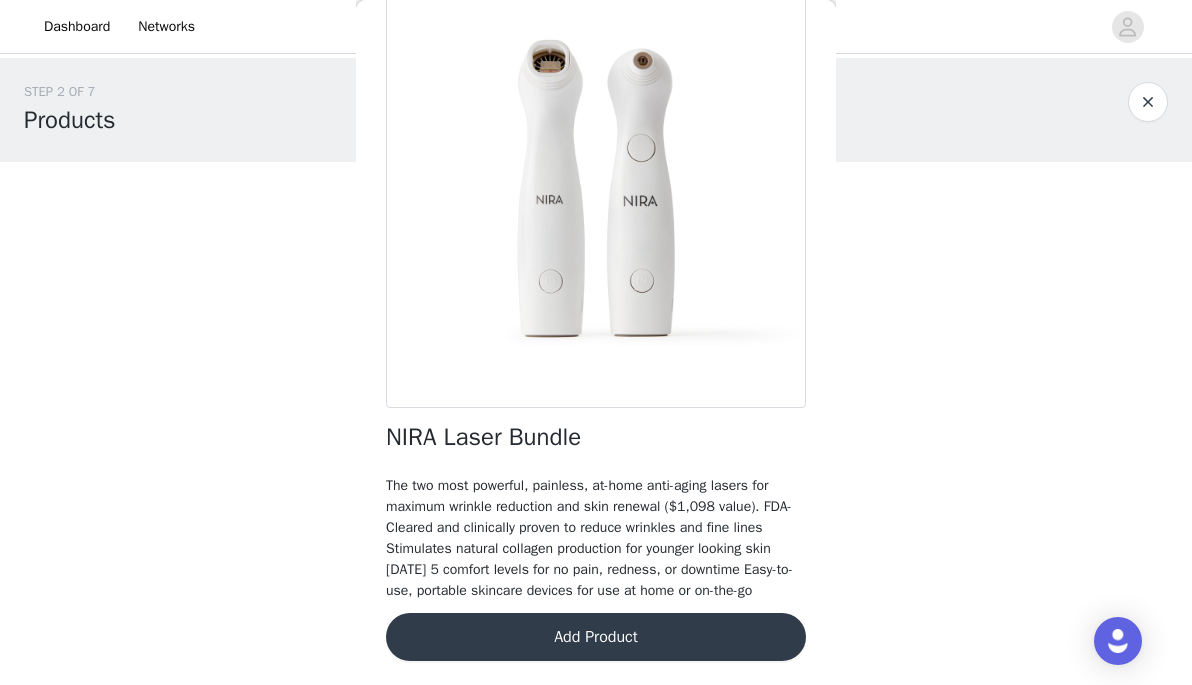 click on "Add Product" at bounding box center [596, 637] 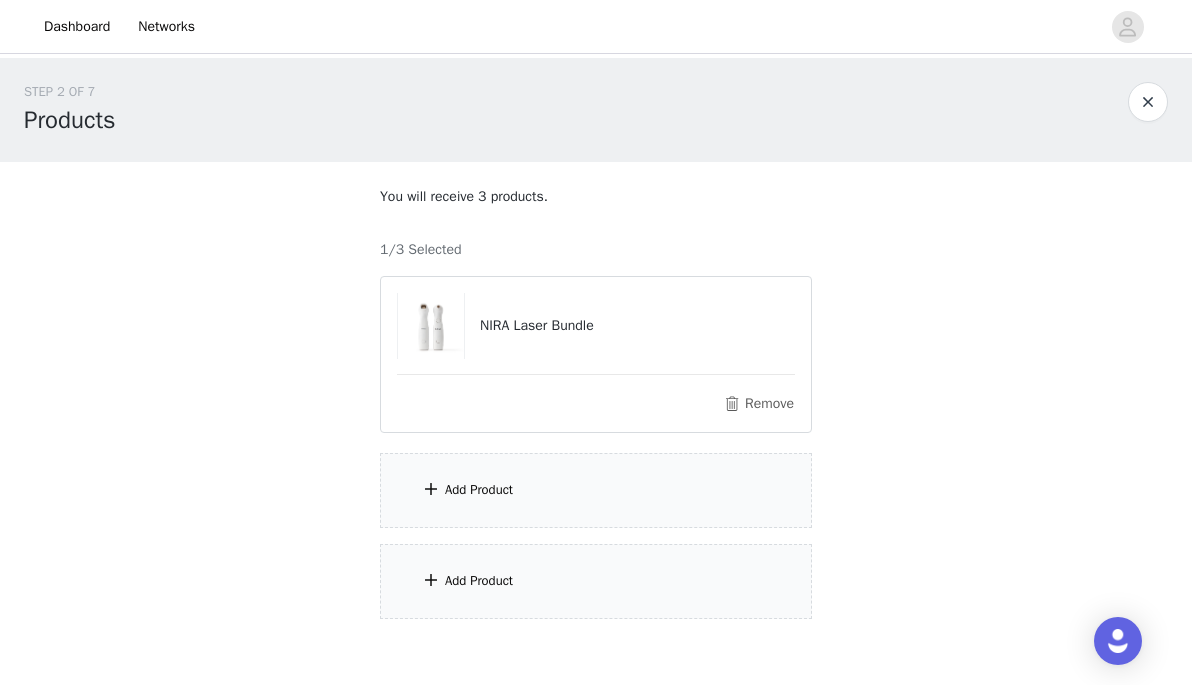 click on "Add Product" at bounding box center (596, 490) 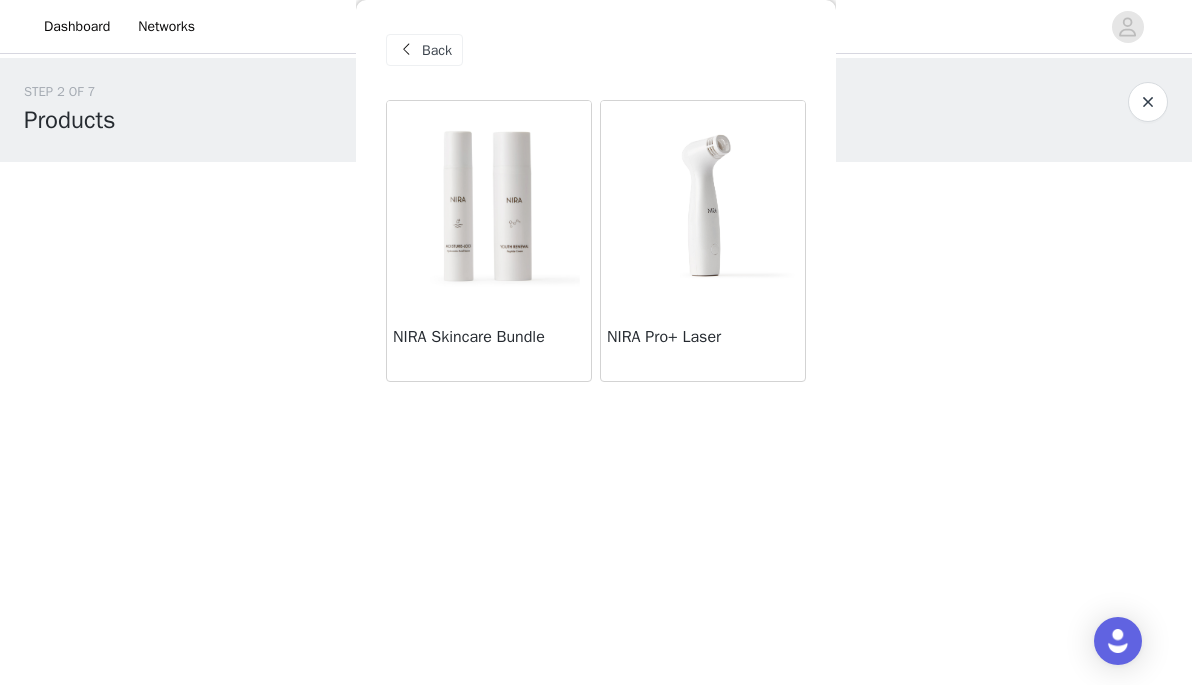 click at bounding box center [489, 201] 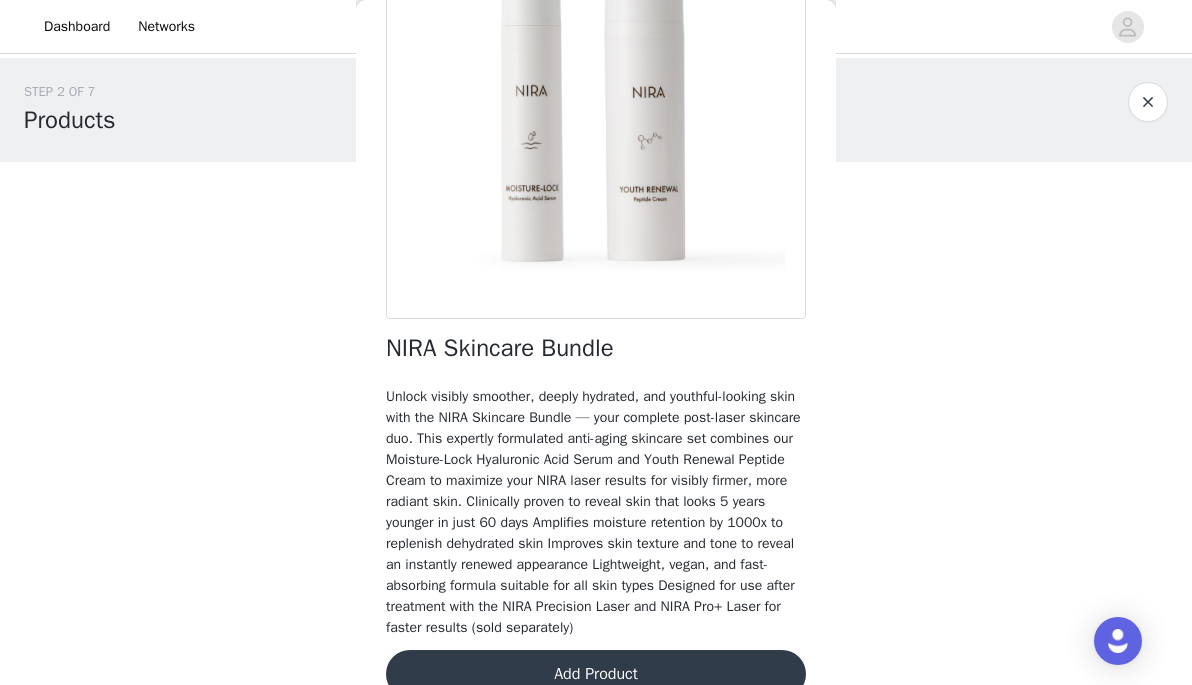 scroll, scrollTop: 289, scrollLeft: 0, axis: vertical 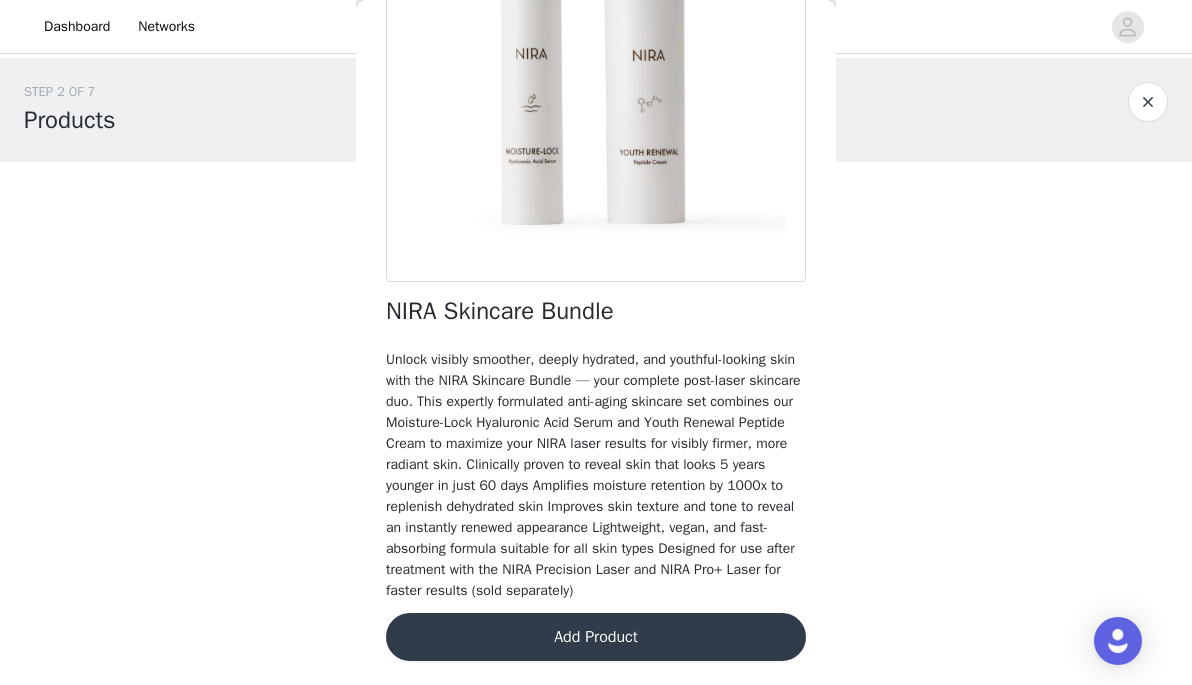 click on "Add Product" at bounding box center (596, 637) 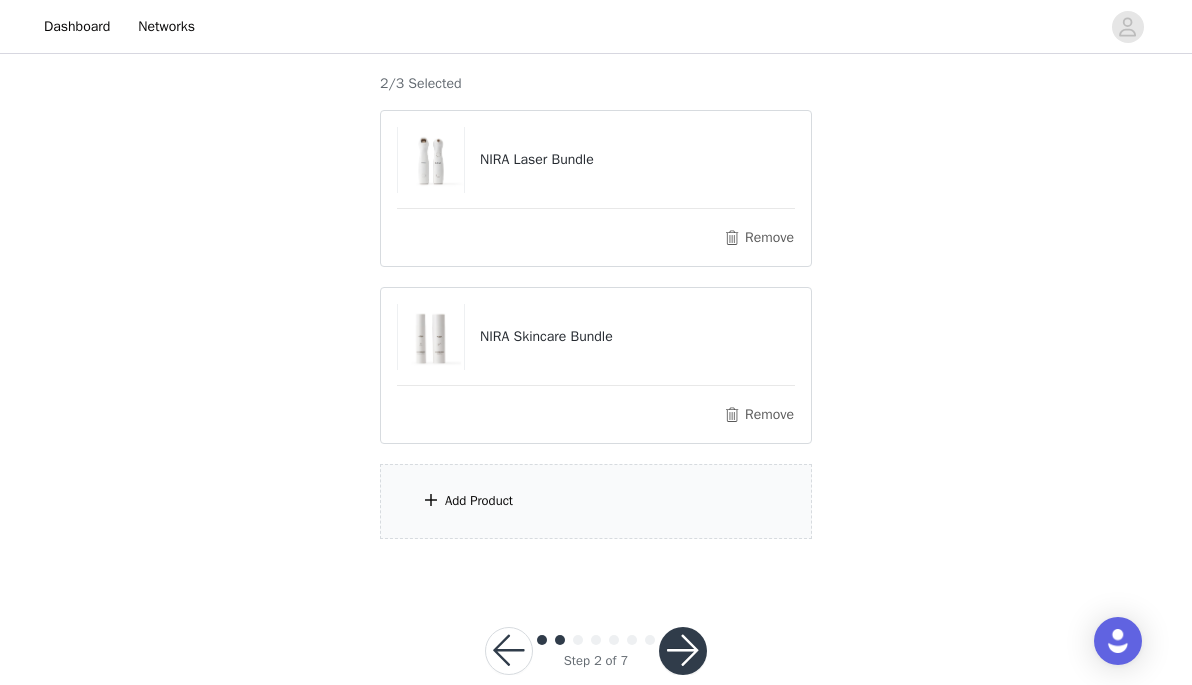 scroll, scrollTop: 203, scrollLeft: 0, axis: vertical 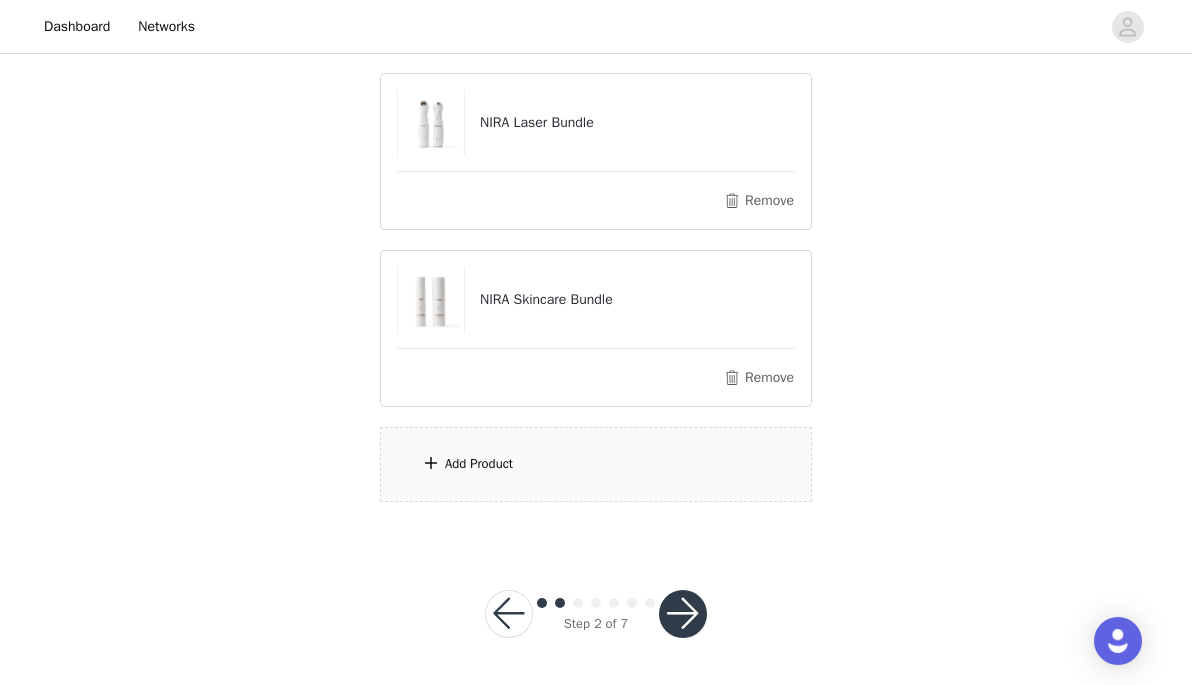 click on "Add Product" at bounding box center (479, 464) 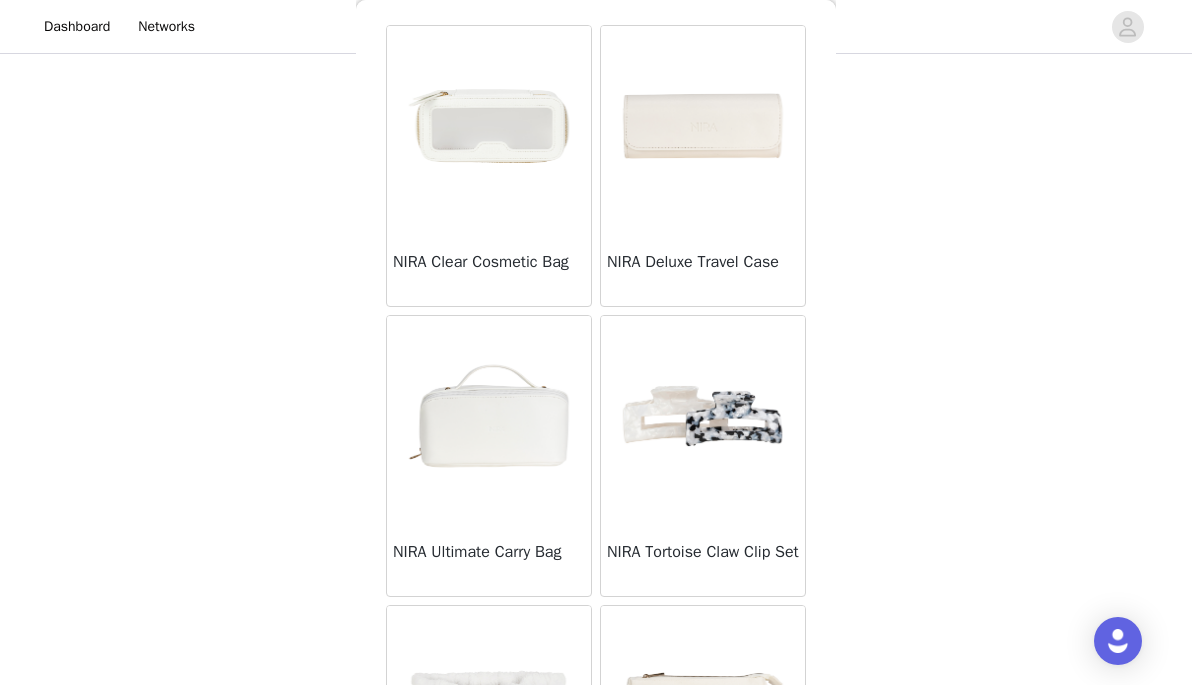 scroll, scrollTop: 74, scrollLeft: 0, axis: vertical 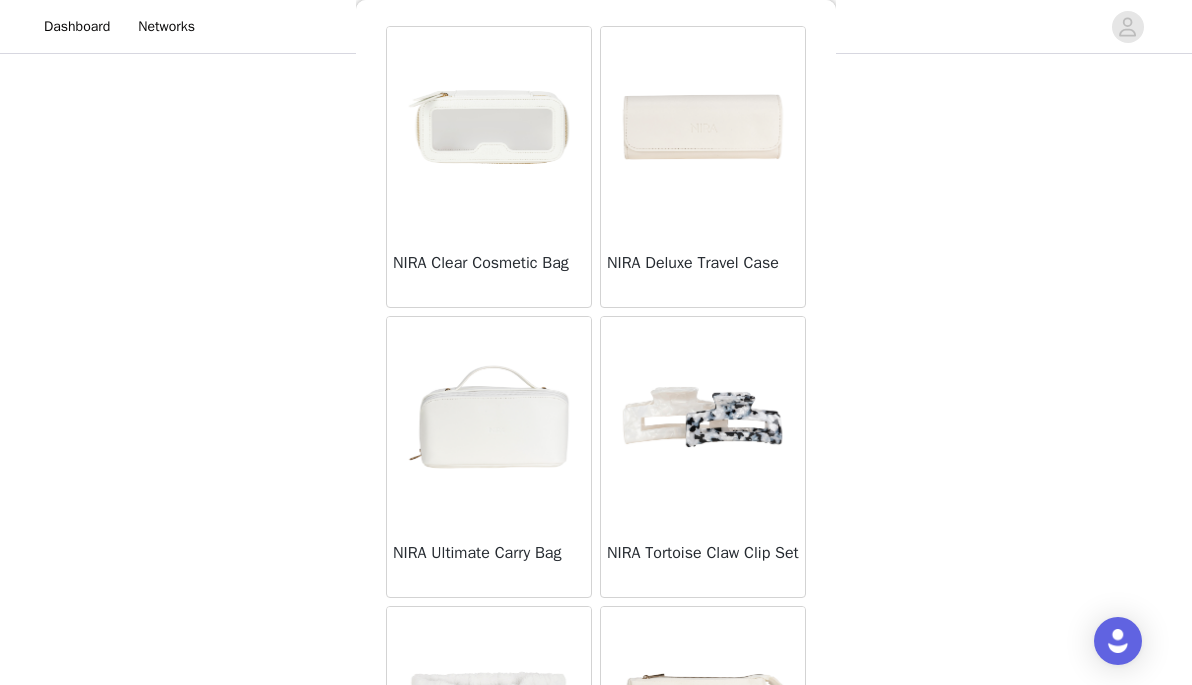 click at bounding box center (703, 127) 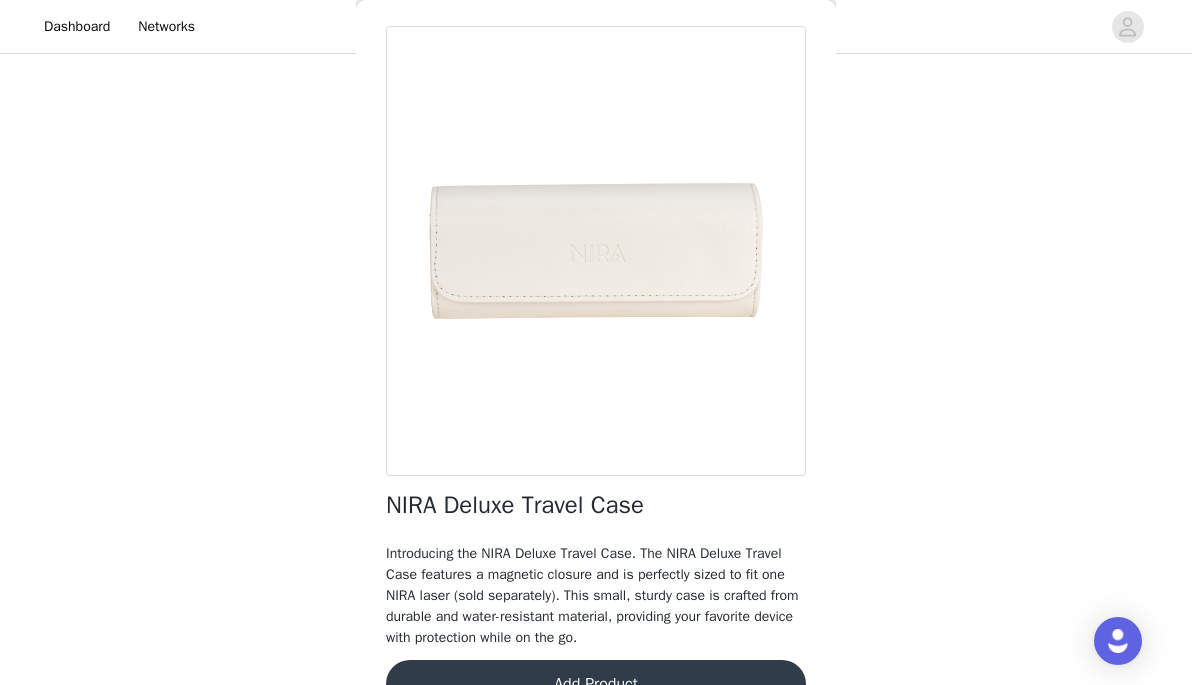 scroll, scrollTop: 121, scrollLeft: 0, axis: vertical 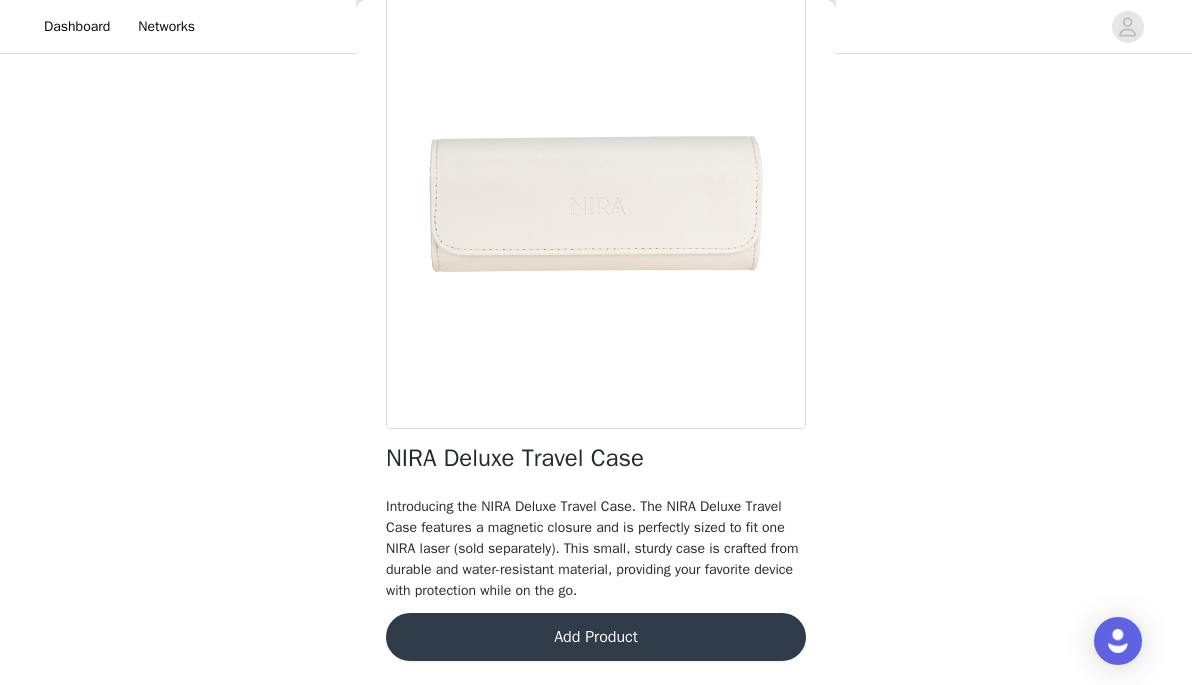 click on "Add Product" at bounding box center [596, 637] 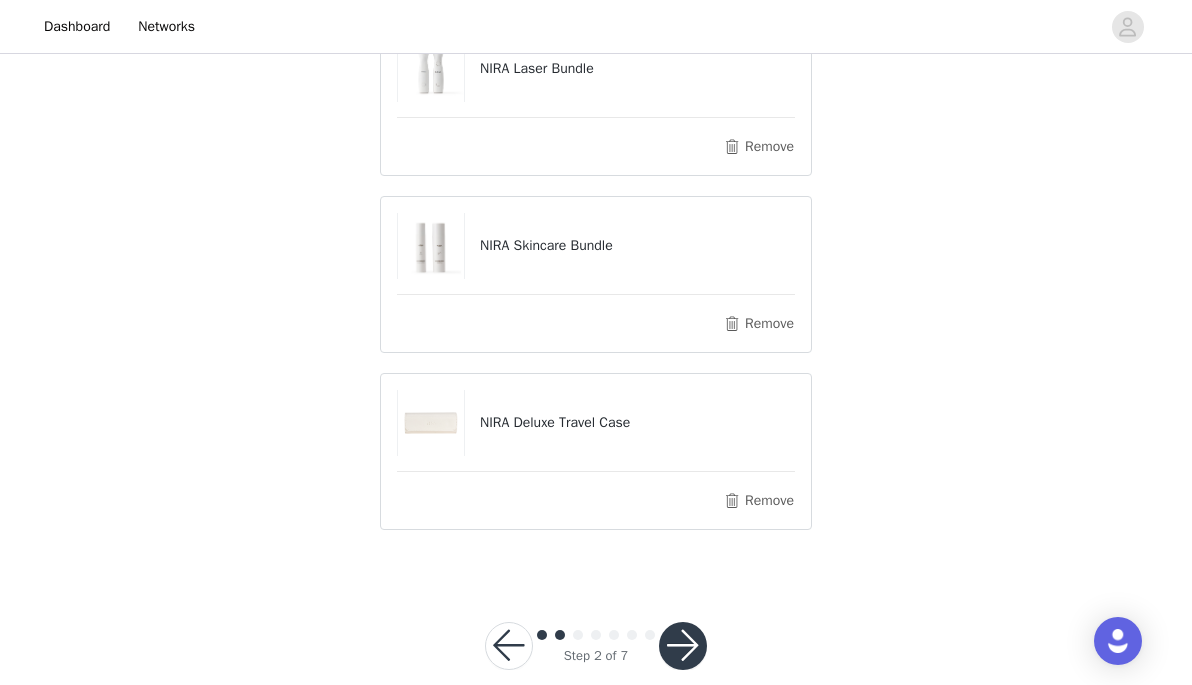 click at bounding box center (683, 646) 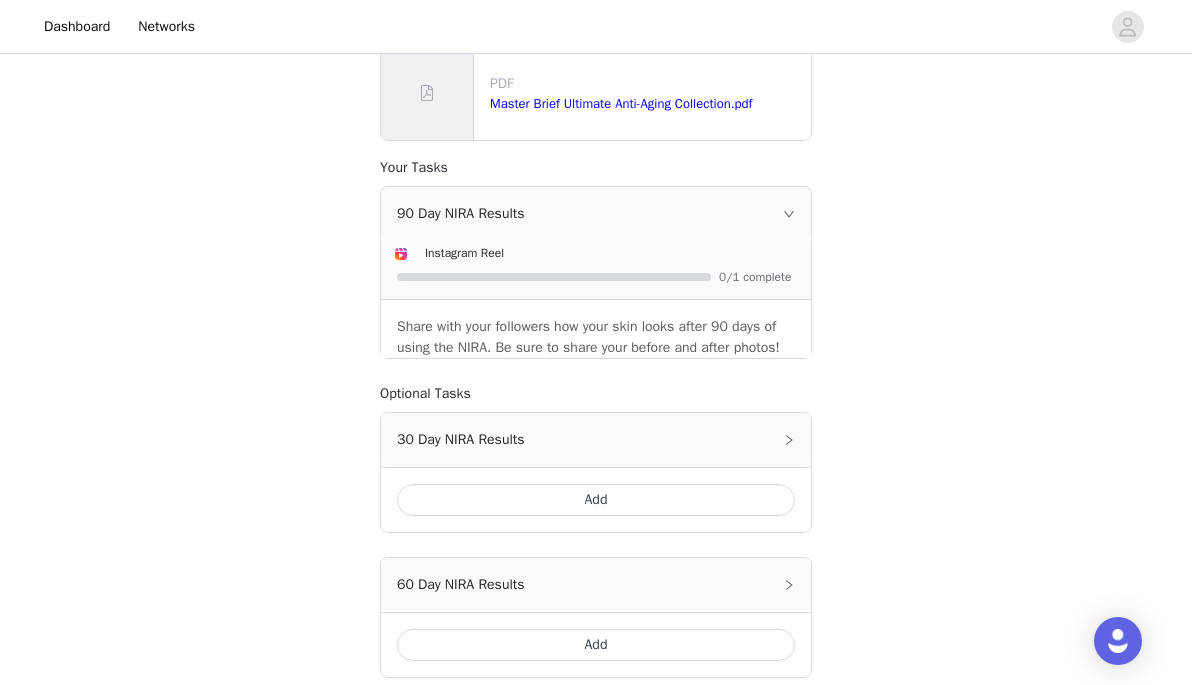 scroll, scrollTop: 582, scrollLeft: 0, axis: vertical 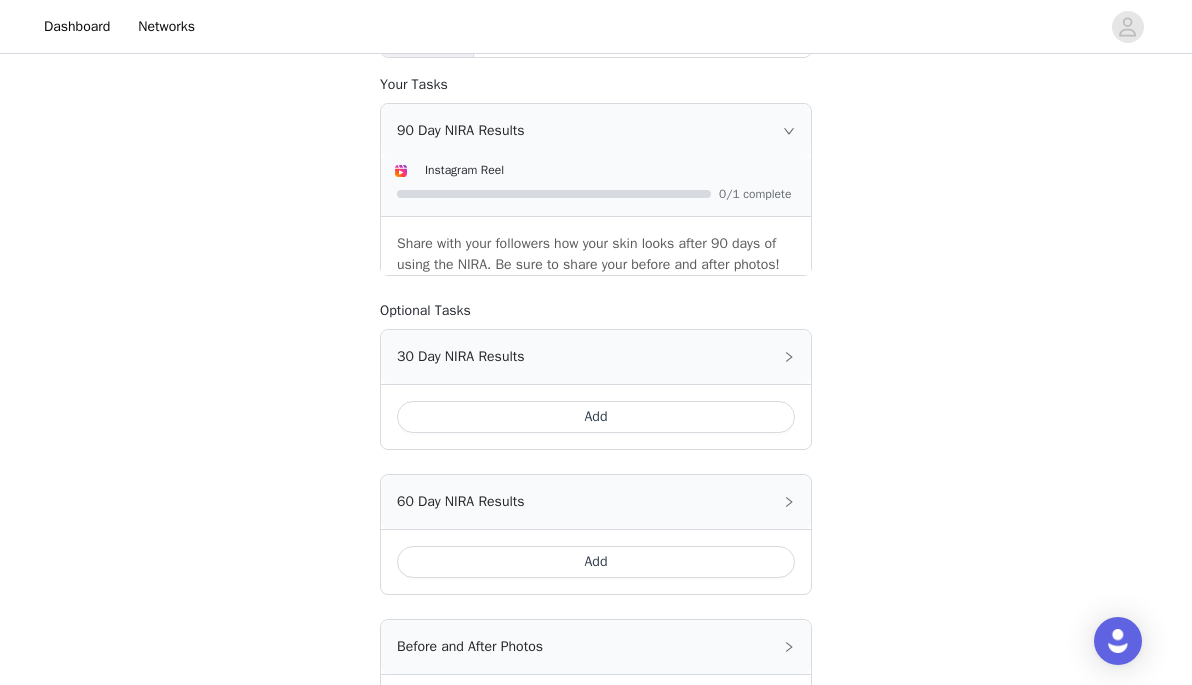 click 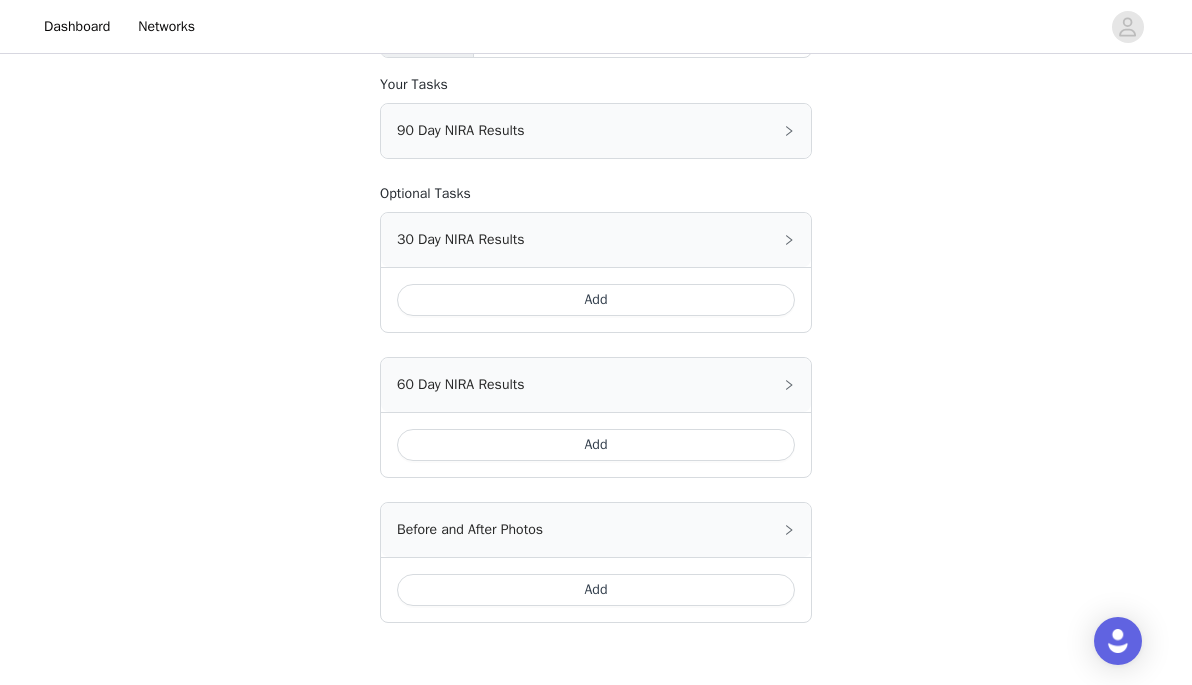 click 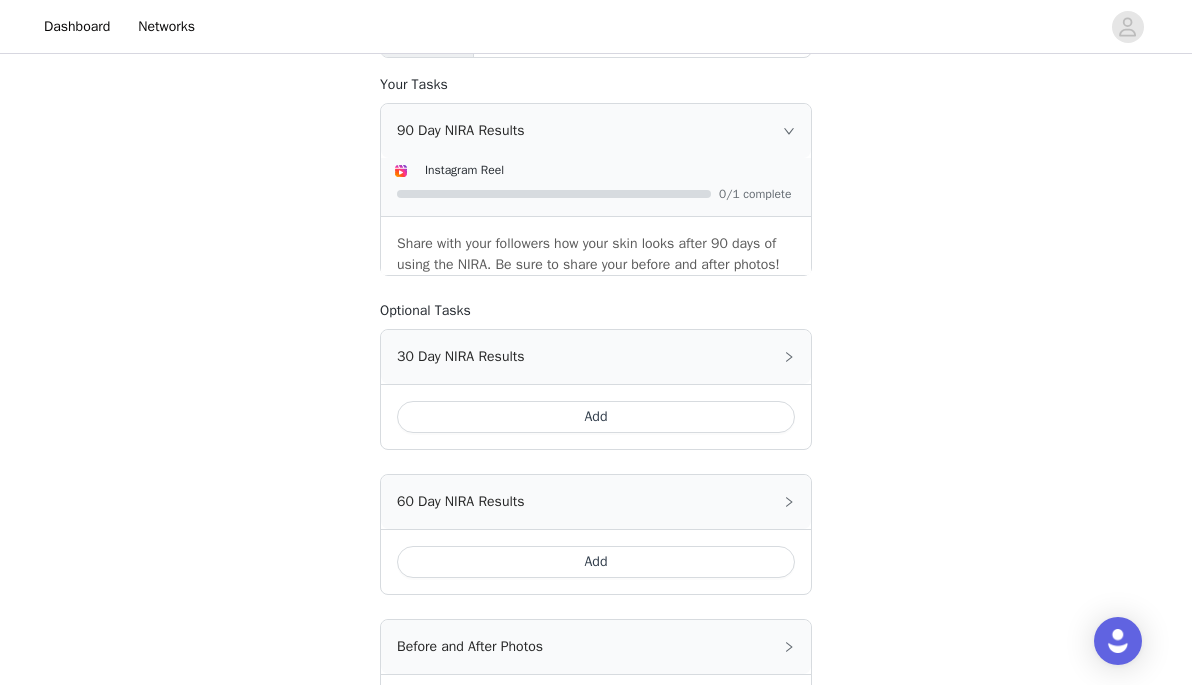 click on "Share with your followers how your skin looks after 90 days of using the NIRA. Be sure to share your before and after photos!" at bounding box center (596, 254) 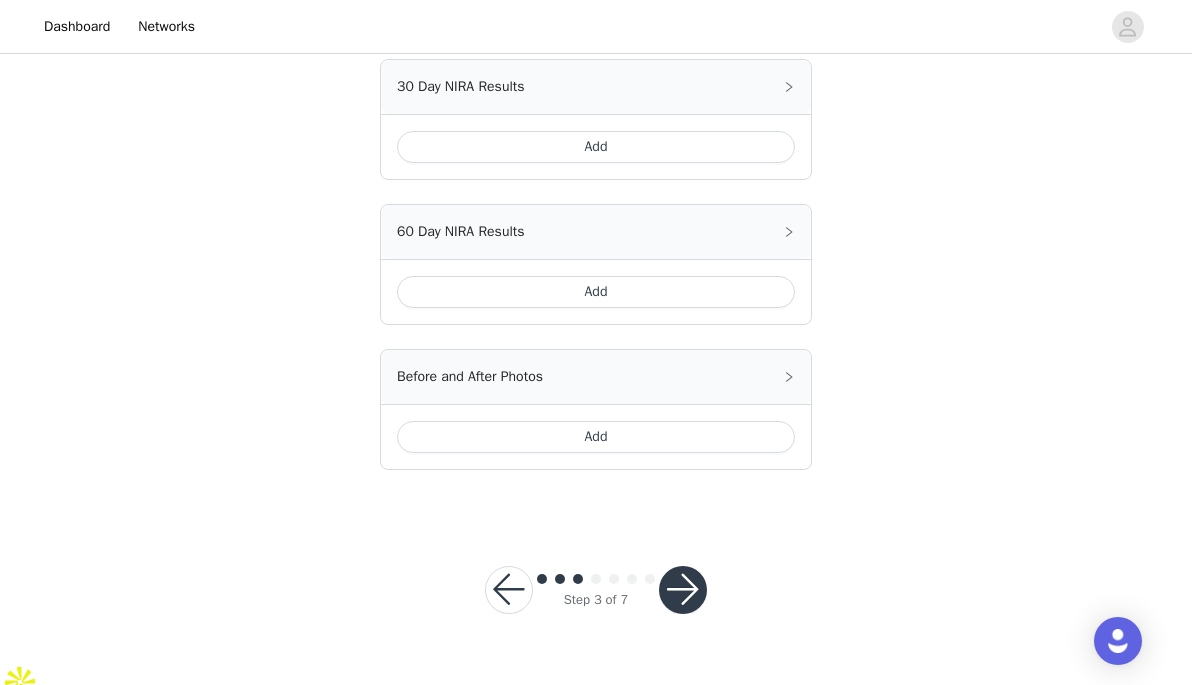 scroll, scrollTop: 849, scrollLeft: 0, axis: vertical 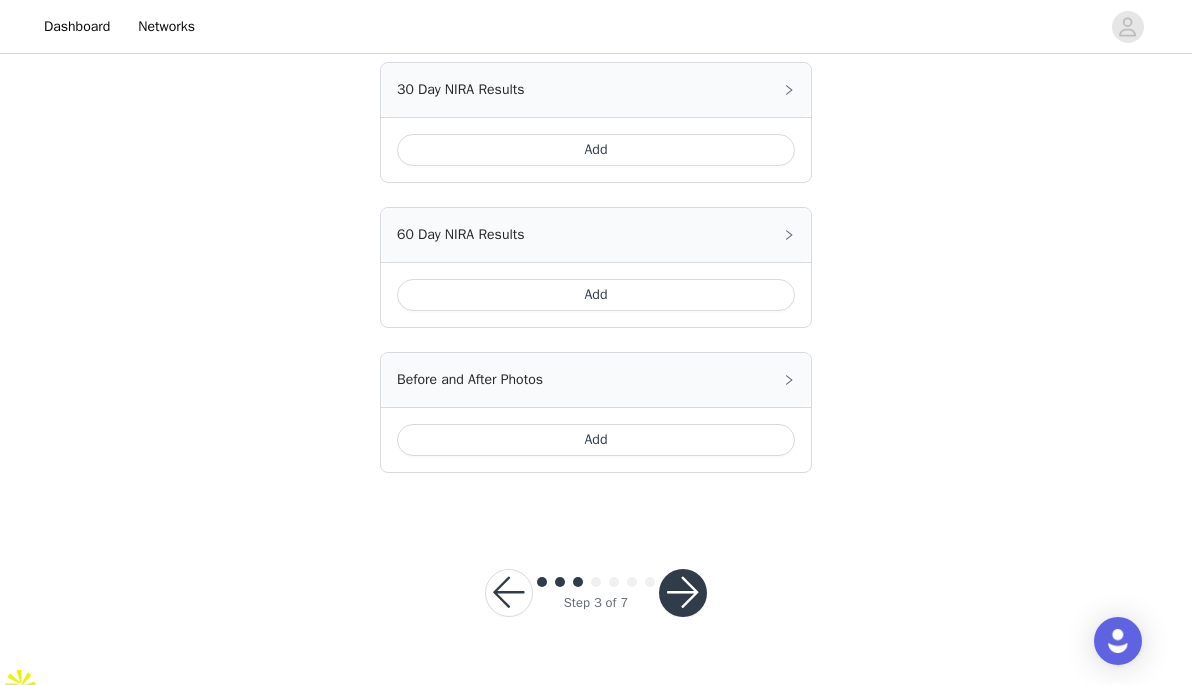 click on "Add" at bounding box center (596, 295) 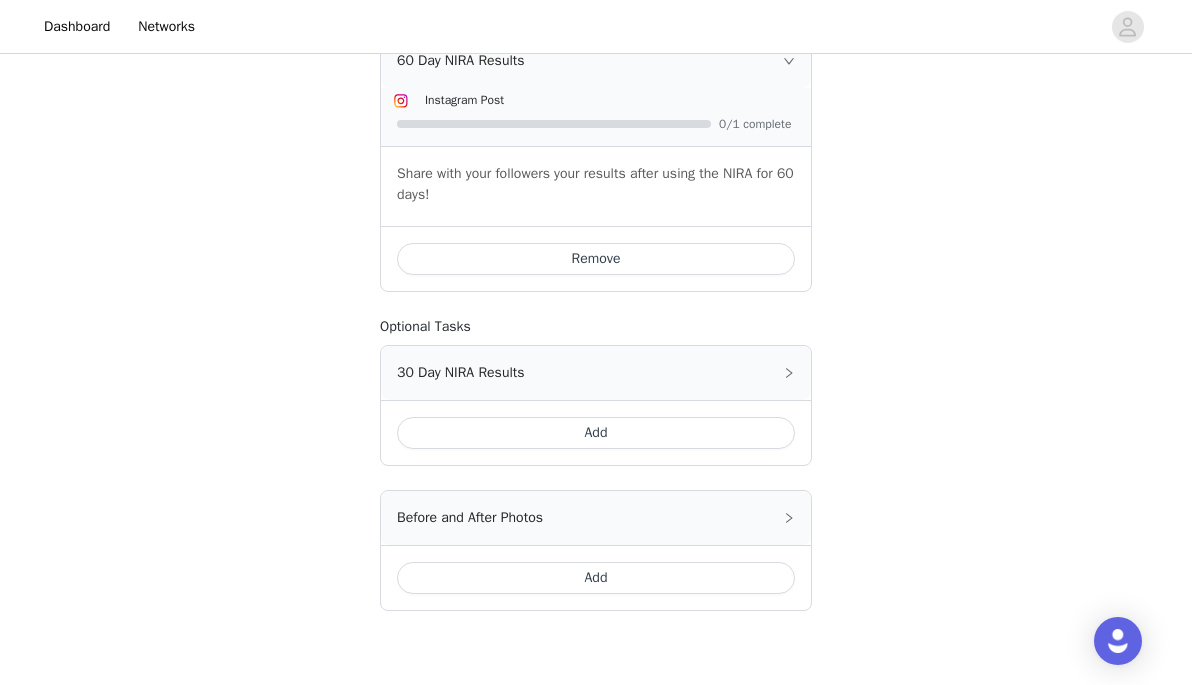 click on "Remove" at bounding box center [596, 258] 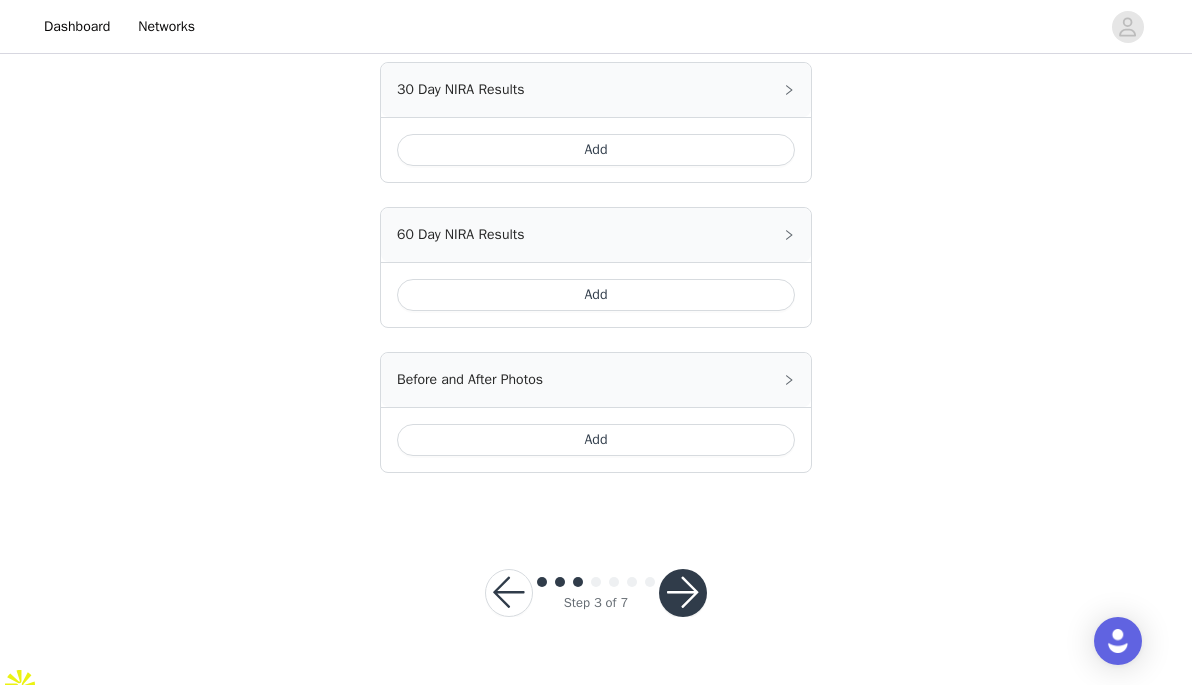 click on "Add" at bounding box center (596, 440) 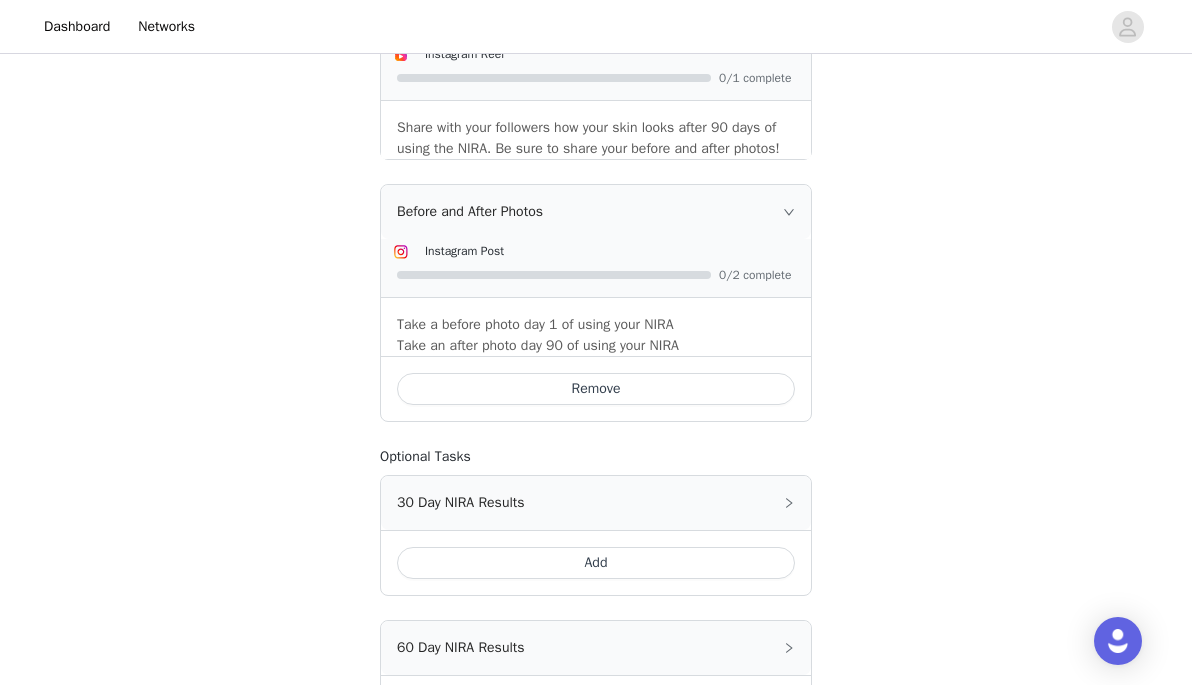scroll, scrollTop: 684, scrollLeft: 0, axis: vertical 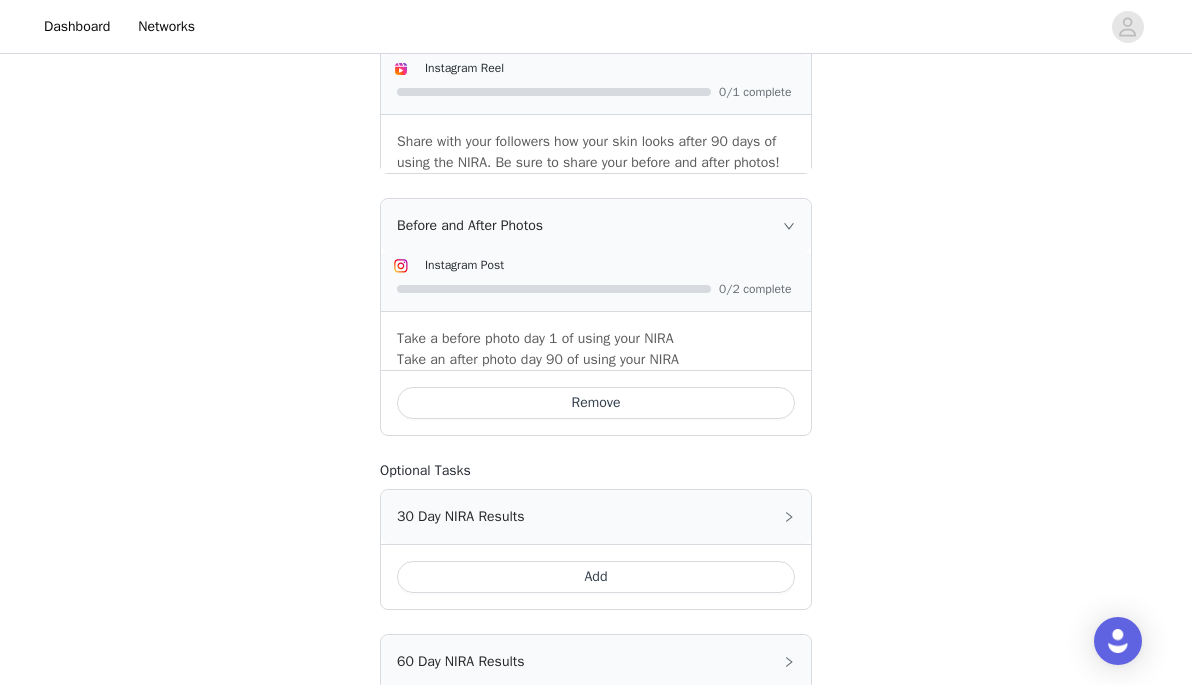 click on "Remove" at bounding box center [596, 403] 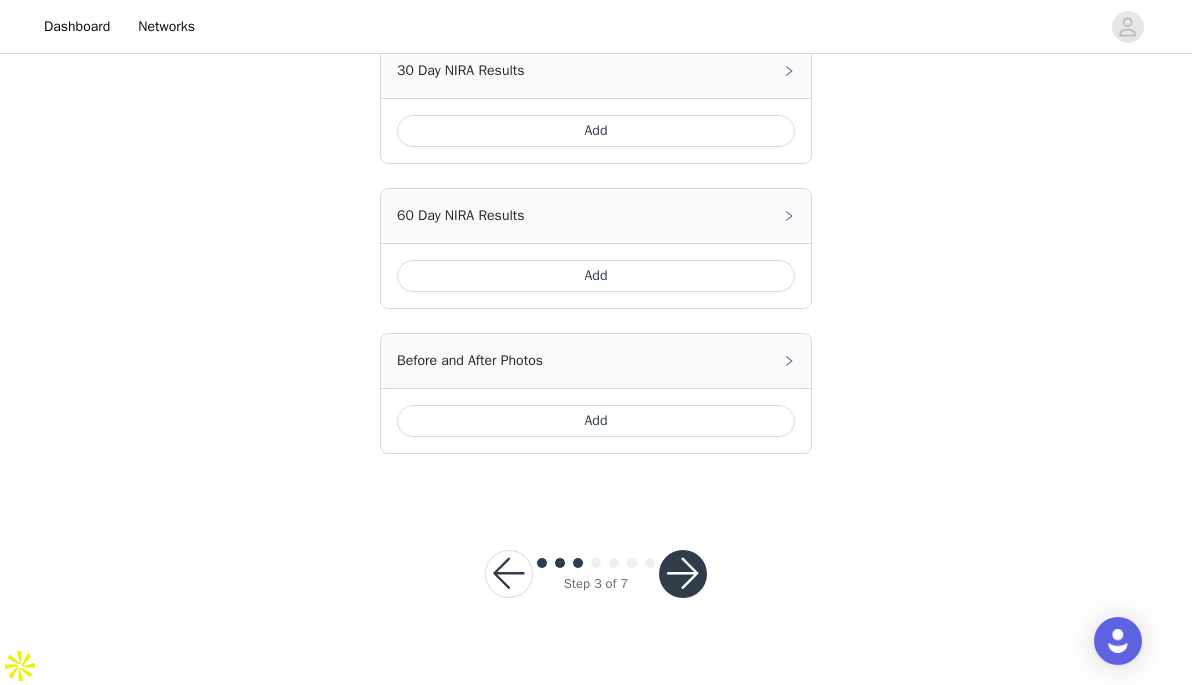 scroll, scrollTop: 870, scrollLeft: 0, axis: vertical 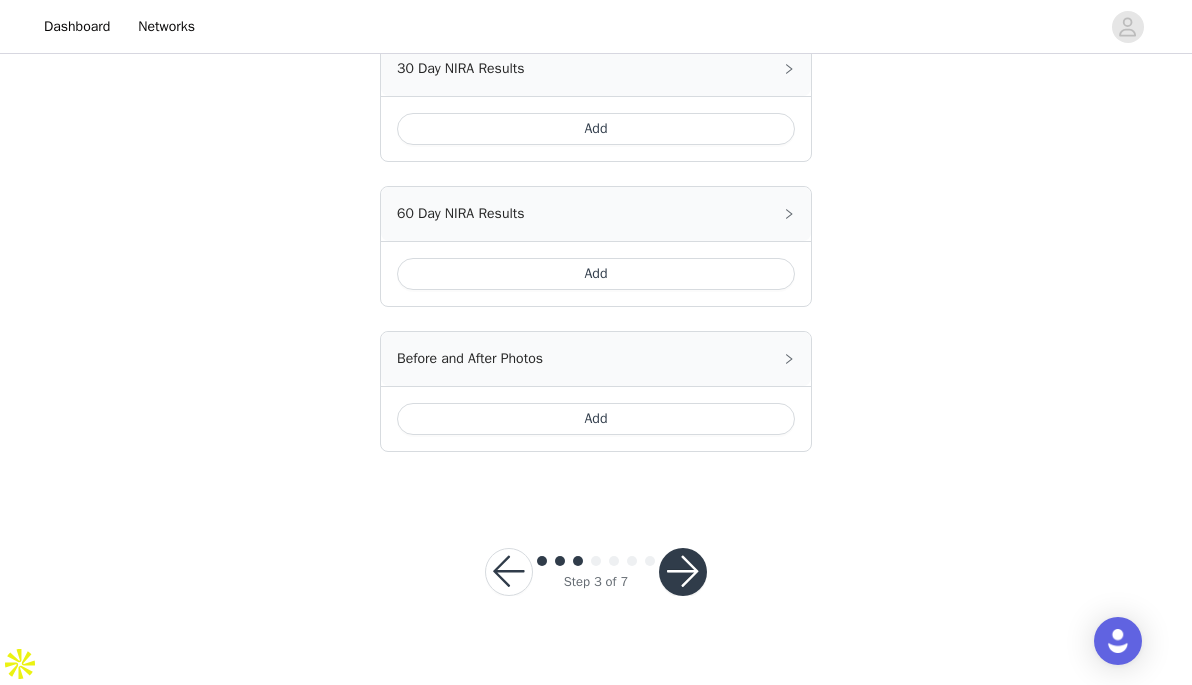 click on "Add" at bounding box center (596, 419) 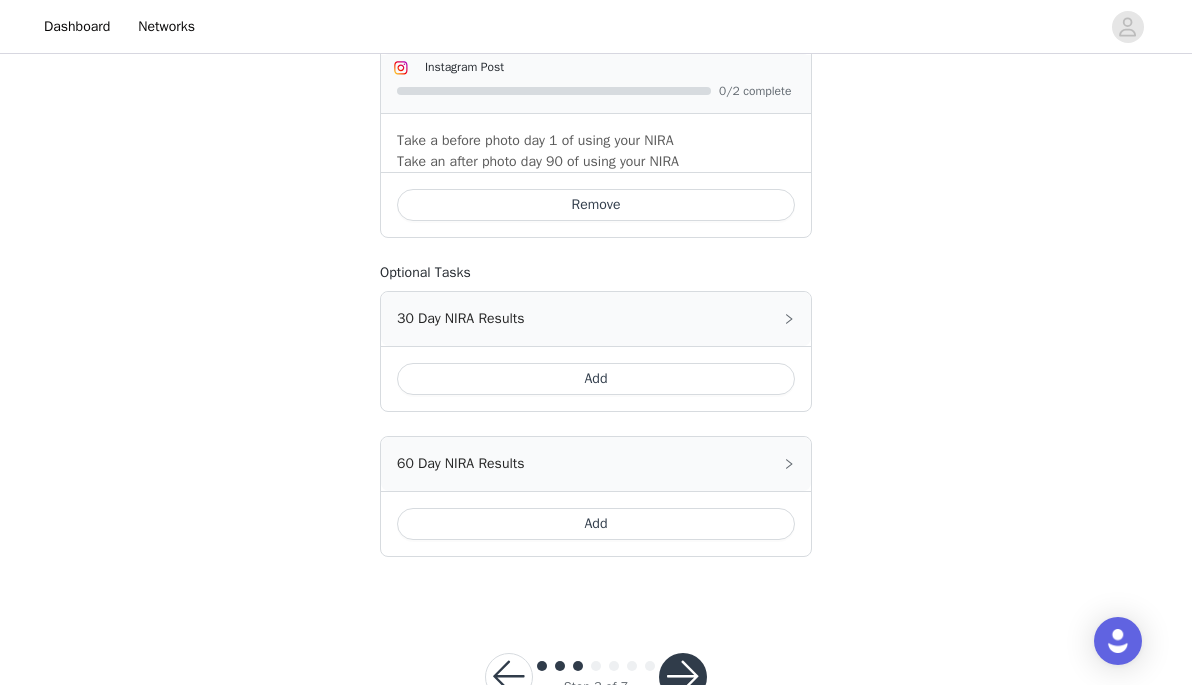 scroll, scrollTop: 987, scrollLeft: 0, axis: vertical 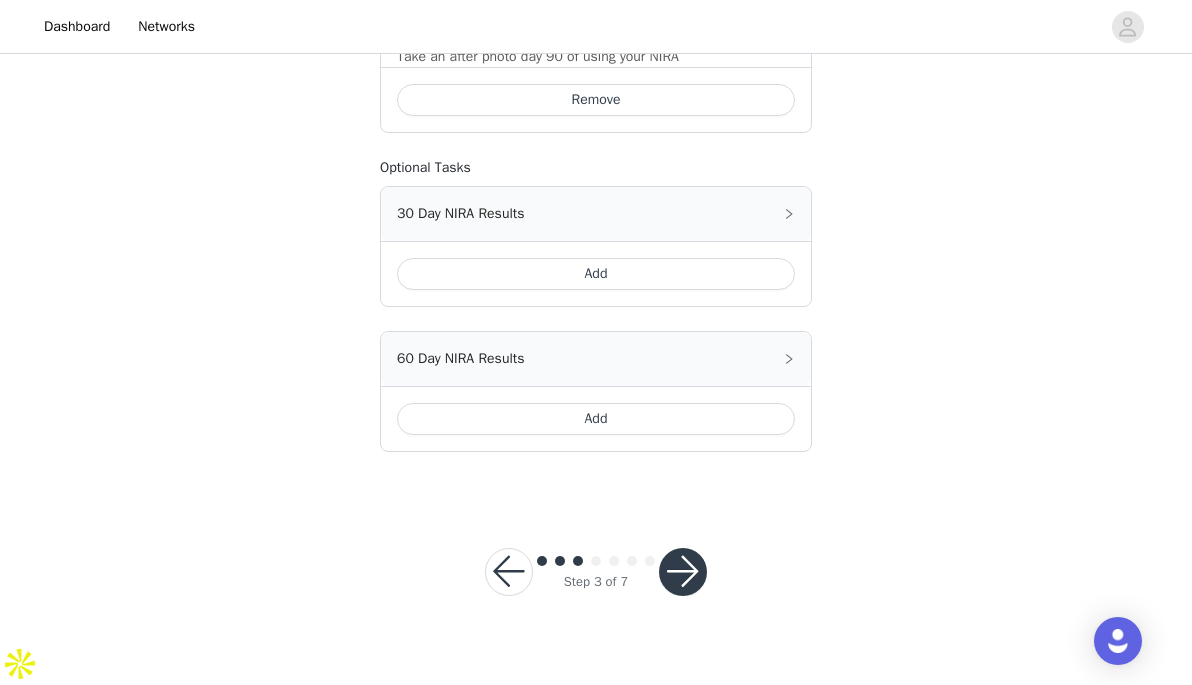 click at bounding box center (683, 572) 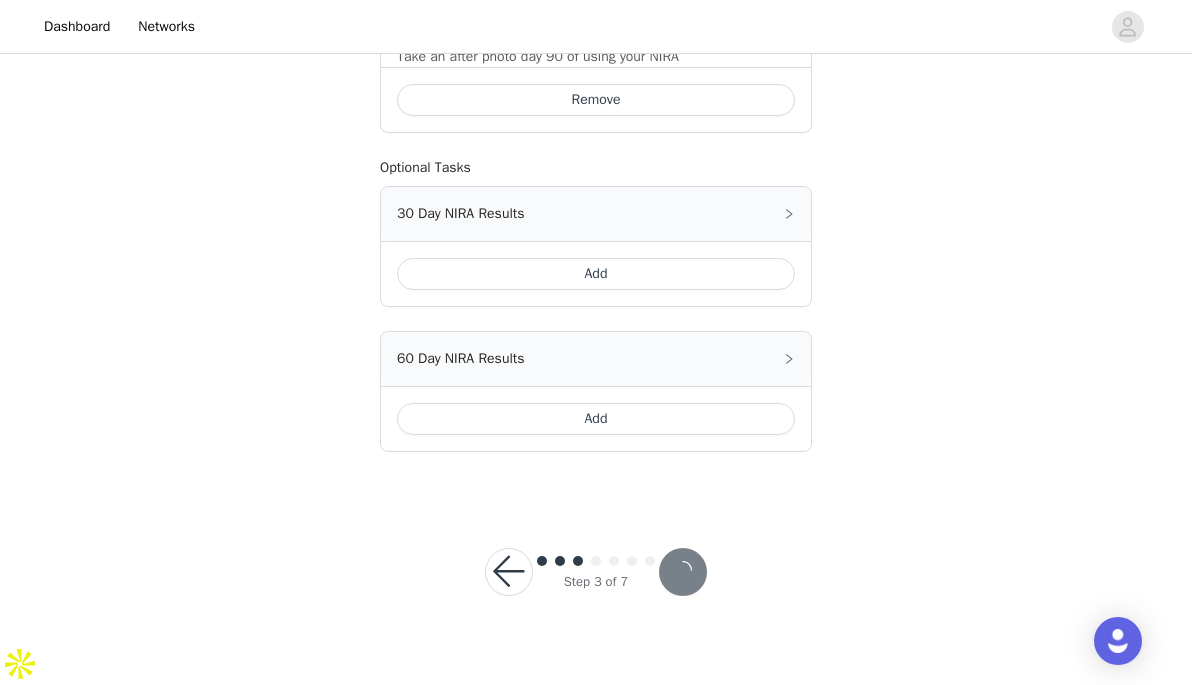 scroll, scrollTop: 0, scrollLeft: 0, axis: both 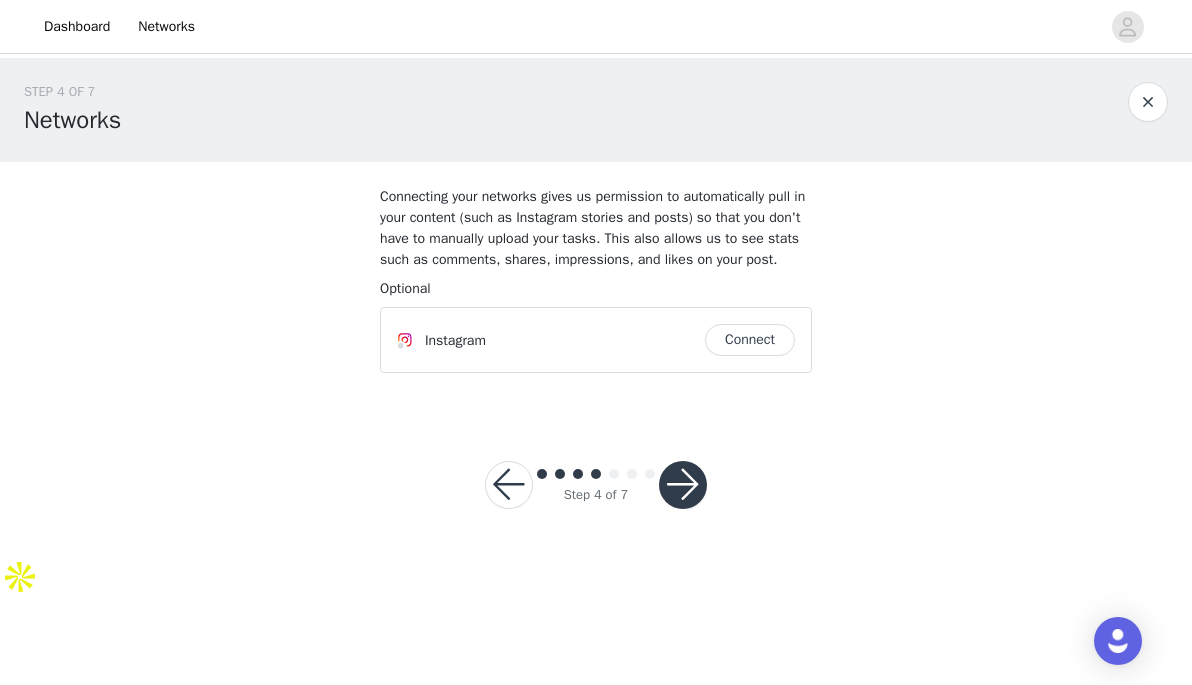 click on "Connect" at bounding box center [750, 340] 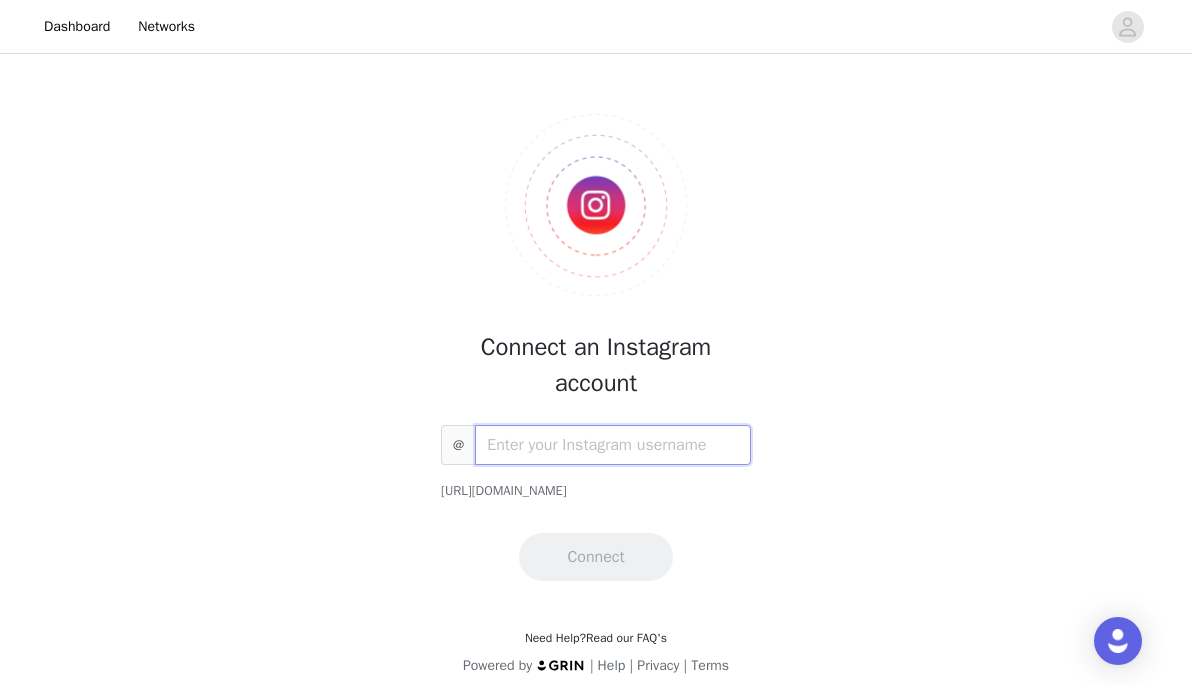 click at bounding box center [613, 445] 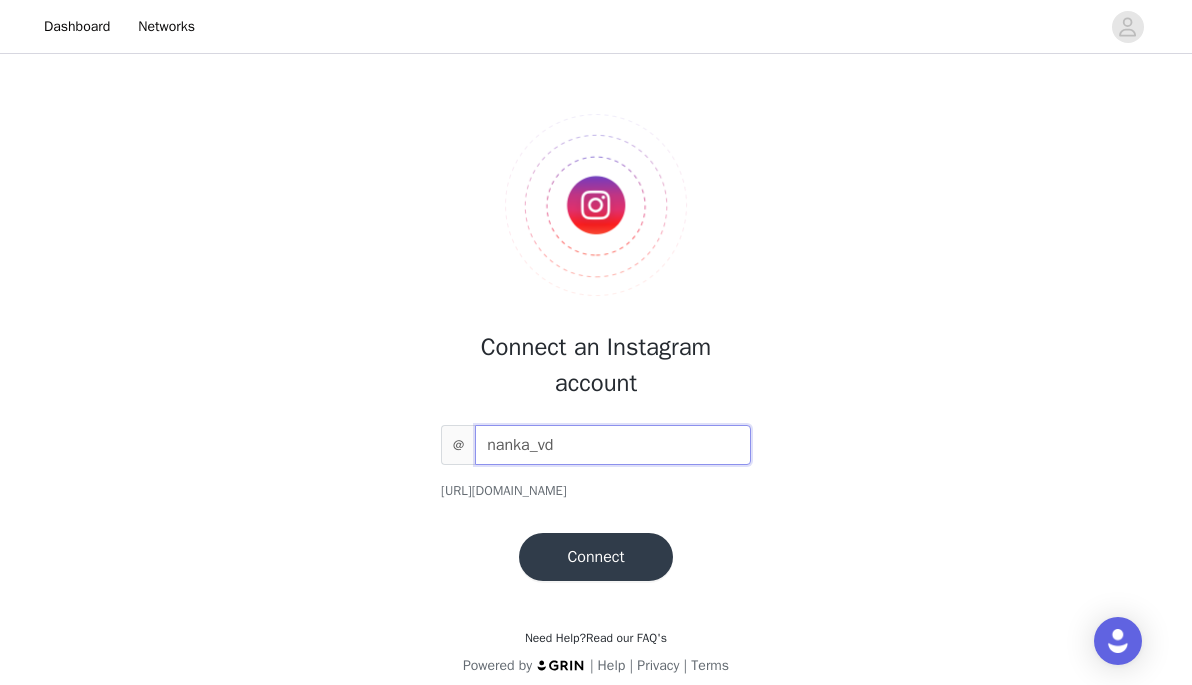 type on "nanka_vd" 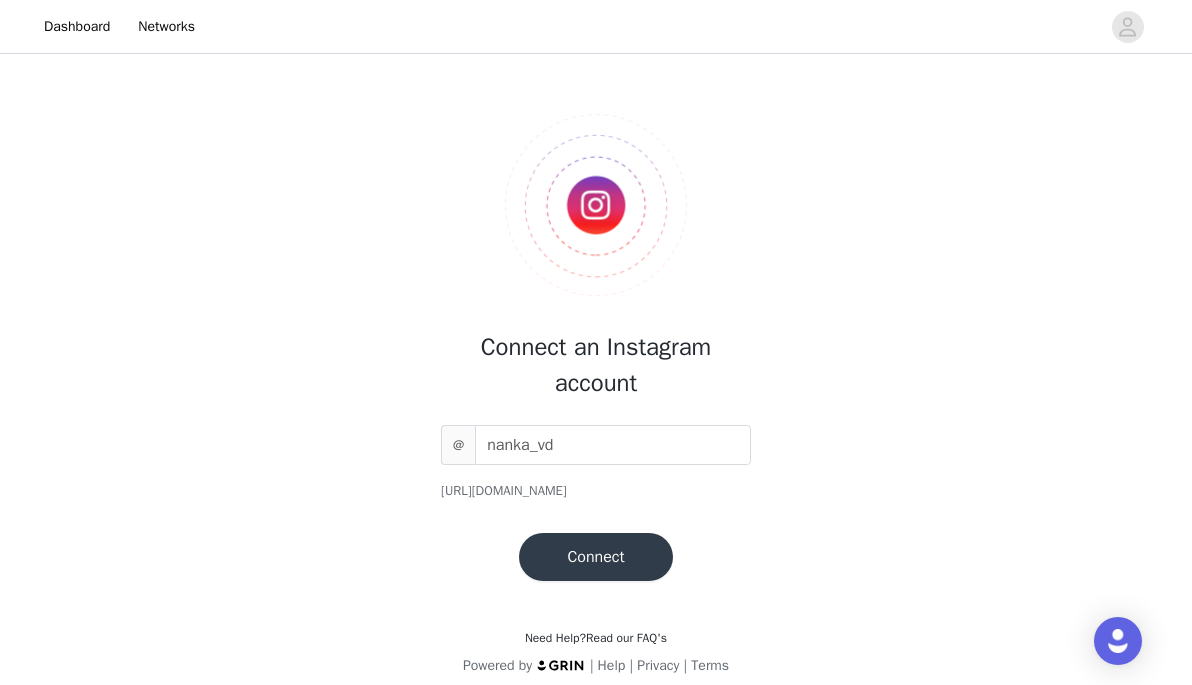 click on "Connect" at bounding box center [595, 557] 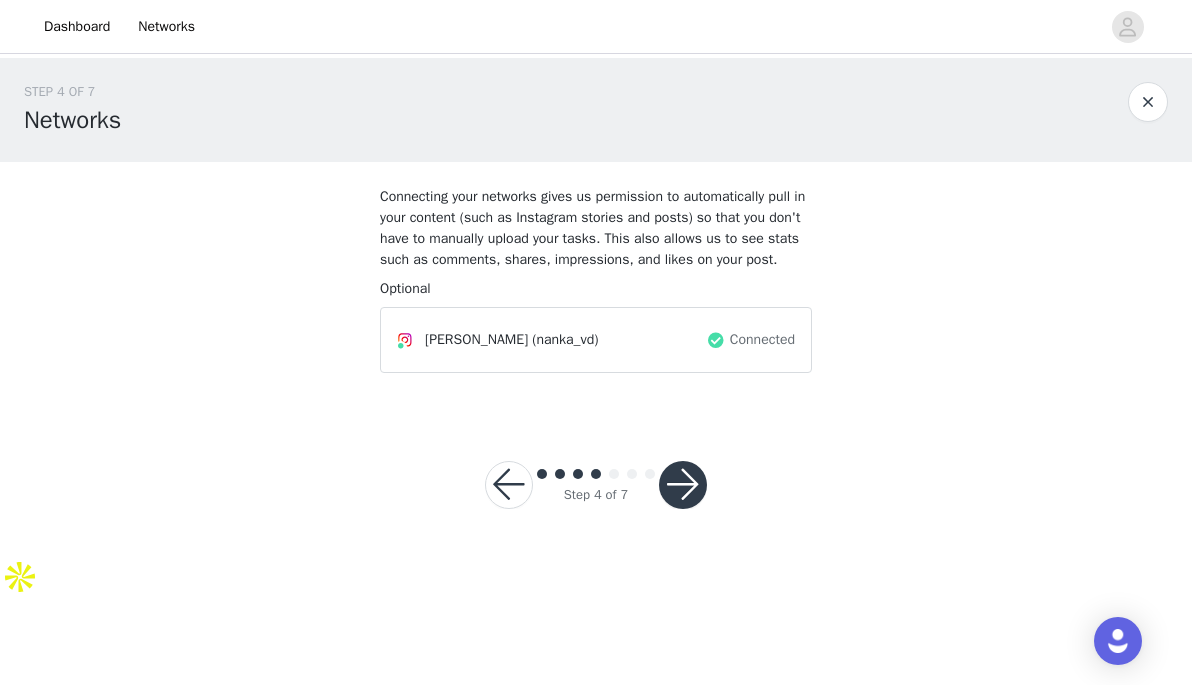 click at bounding box center (683, 485) 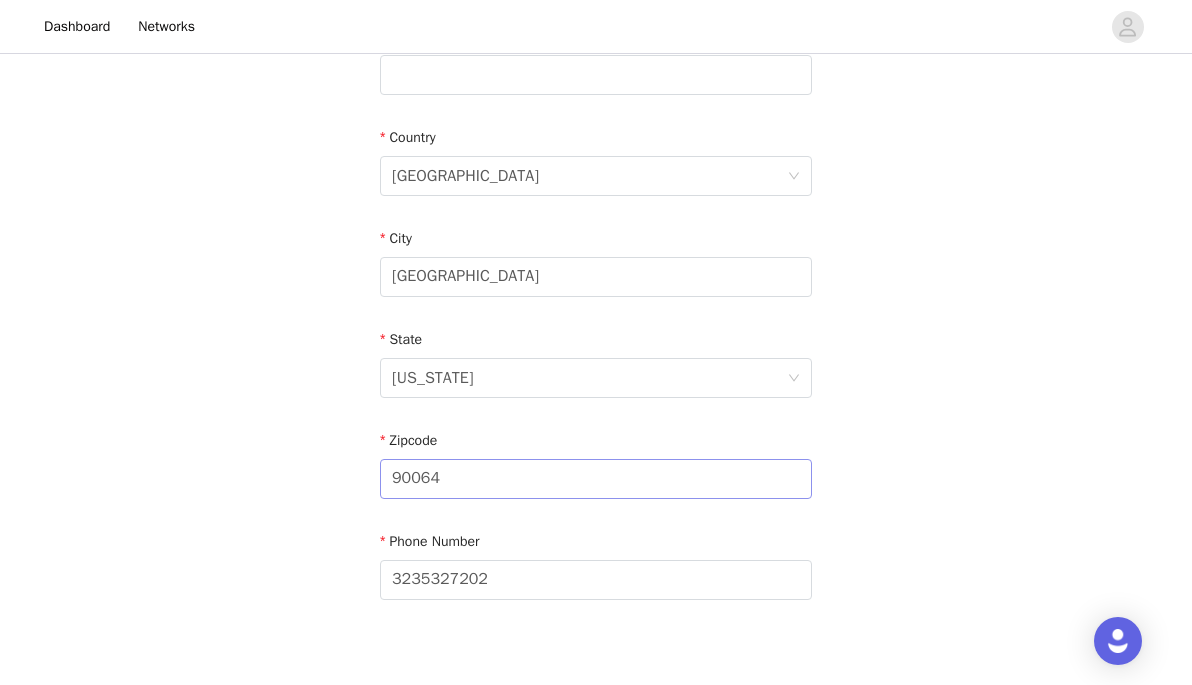 scroll, scrollTop: 678, scrollLeft: 0, axis: vertical 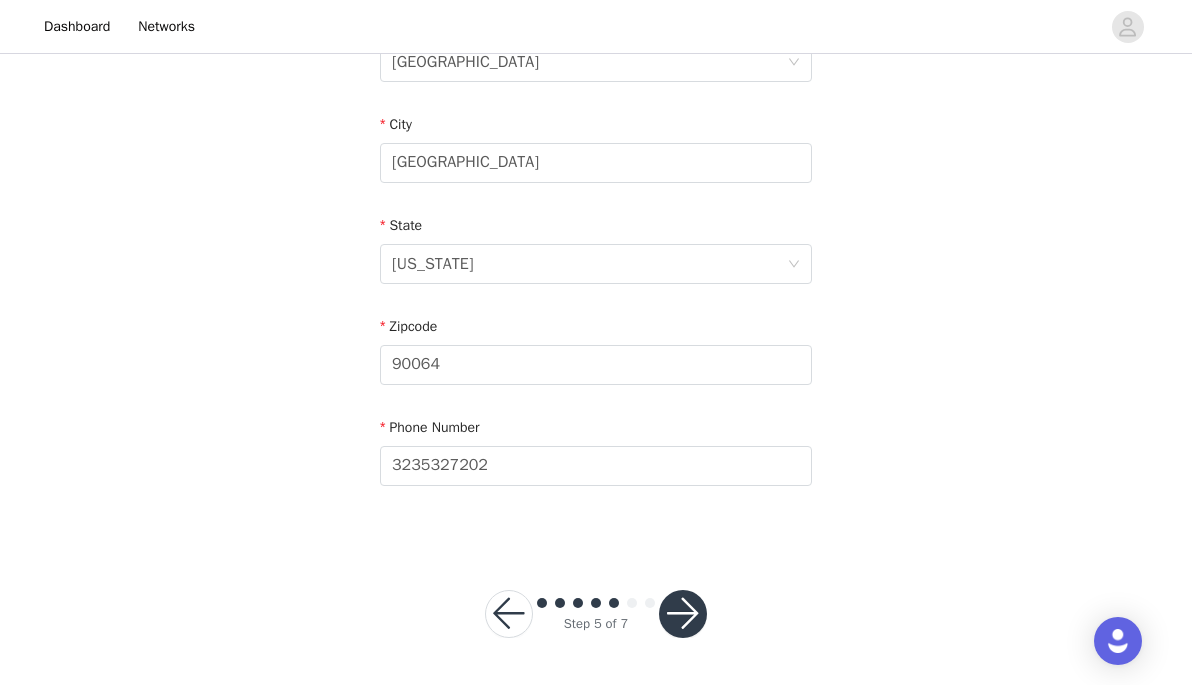 click at bounding box center [683, 614] 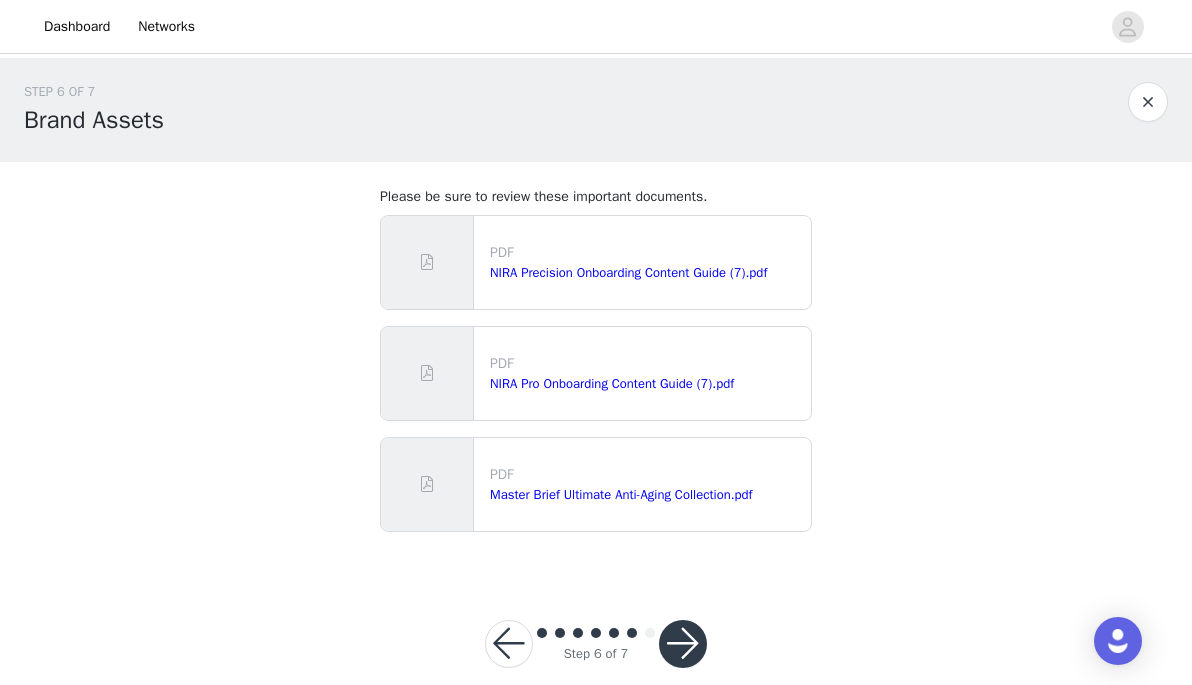 scroll, scrollTop: 30, scrollLeft: 0, axis: vertical 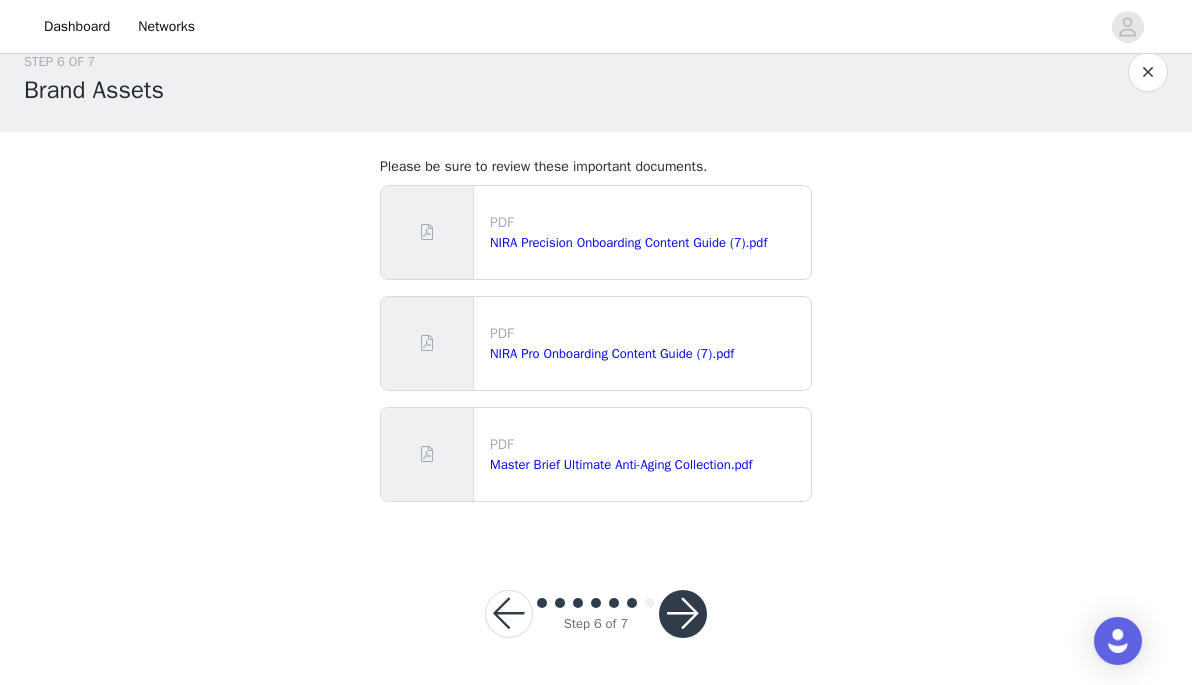 click on "PDF   NIRA Precision Onboarding Content Guide (7).pdf" at bounding box center (646, 232) 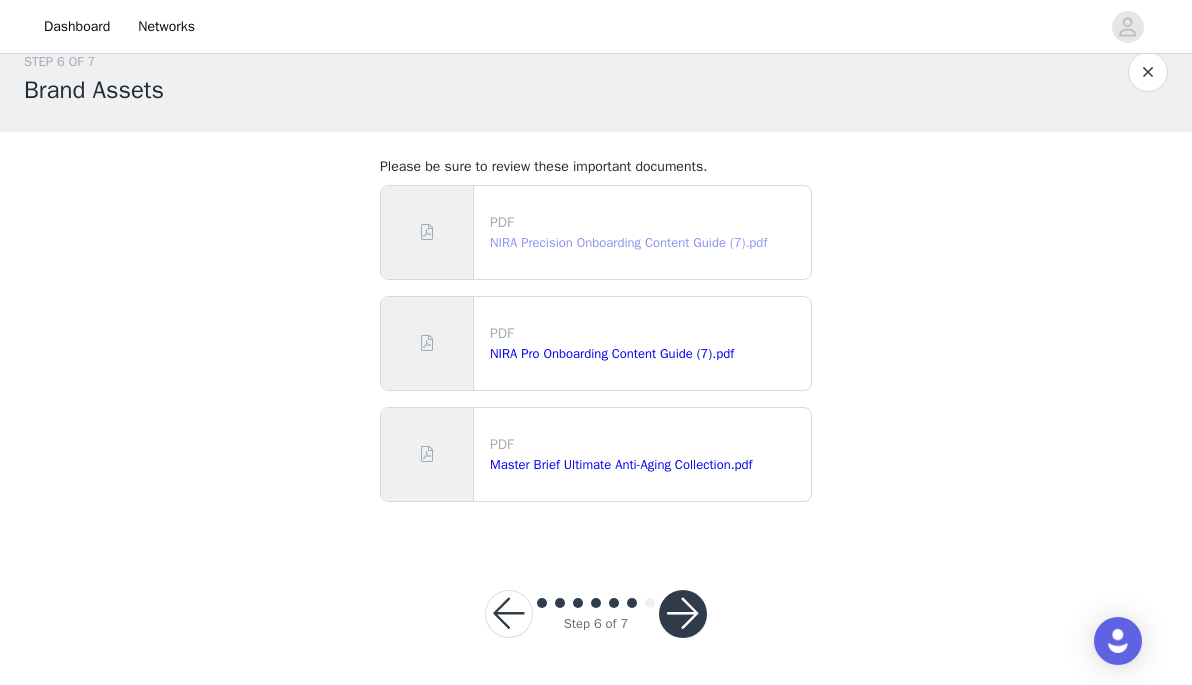 click on "NIRA Precision Onboarding Content Guide (7).pdf" at bounding box center [628, 242] 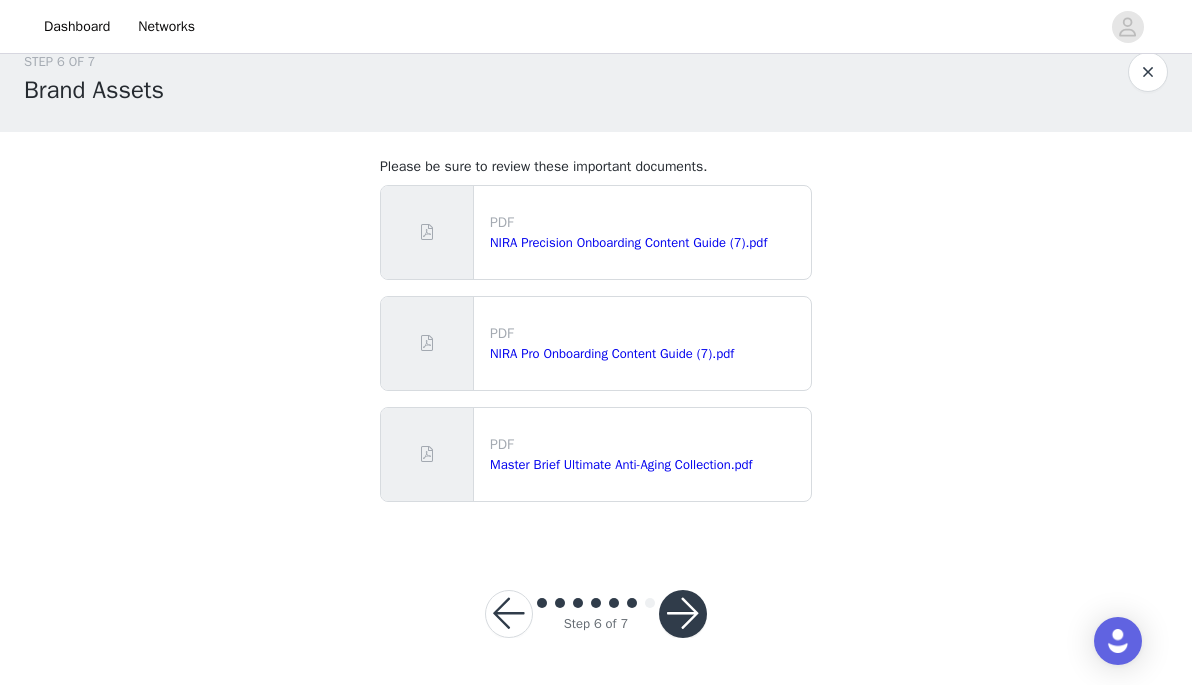 click at bounding box center [683, 614] 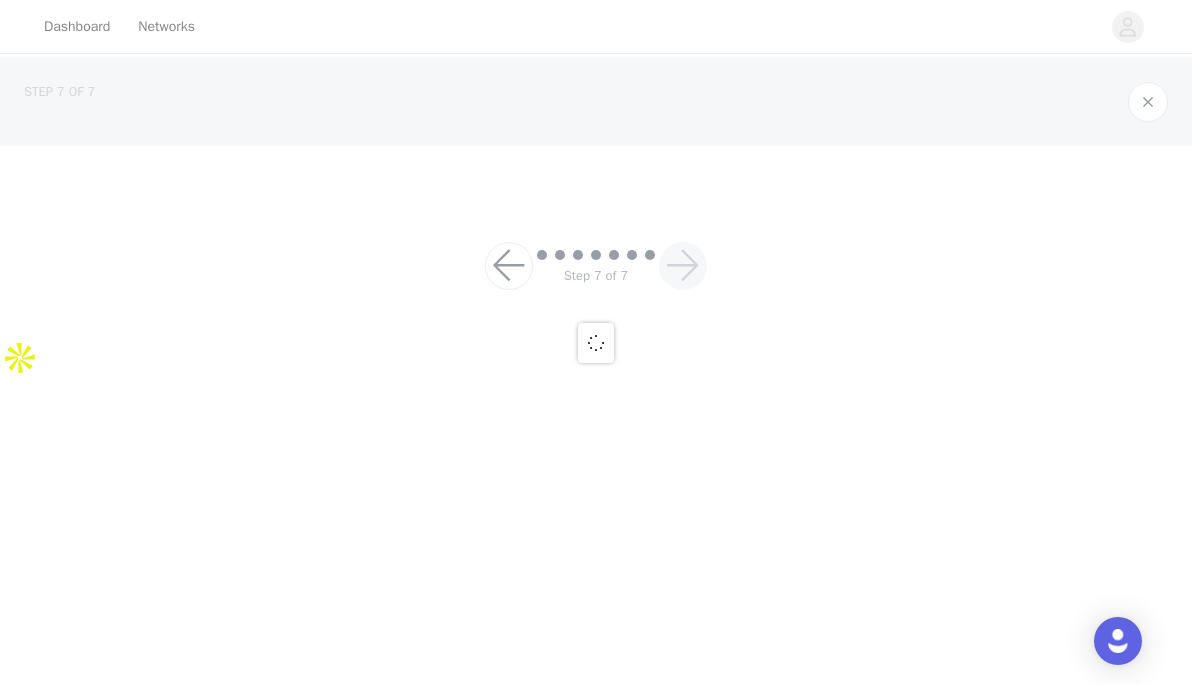 scroll, scrollTop: 0, scrollLeft: 0, axis: both 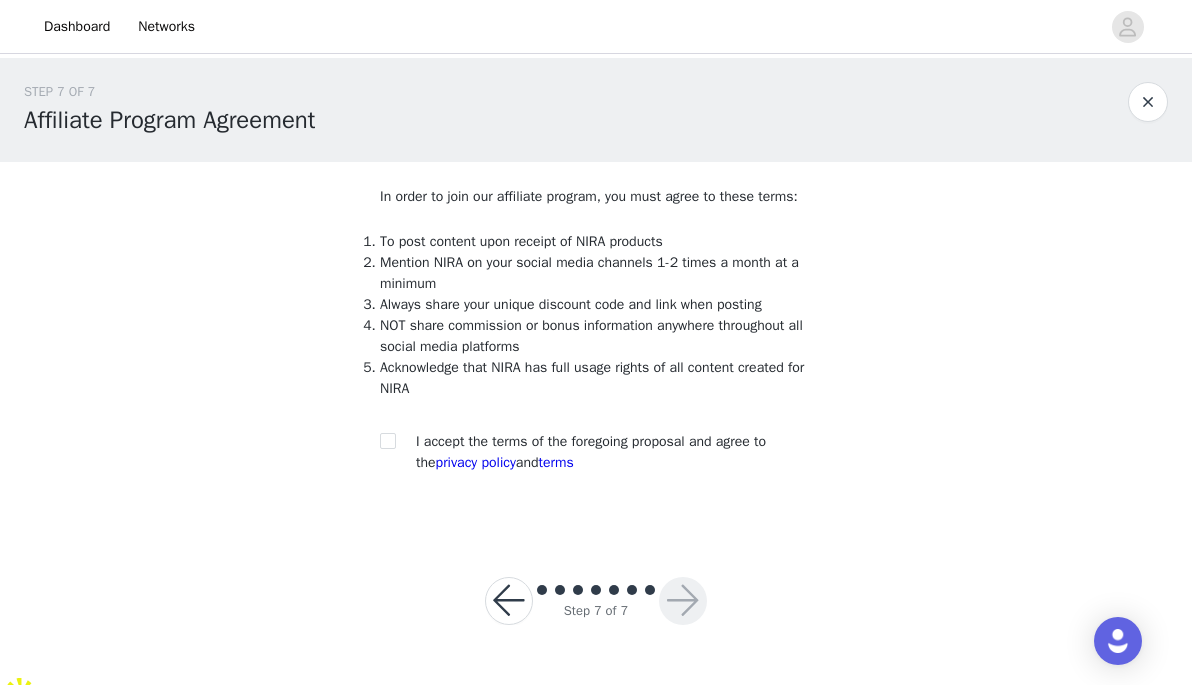 click at bounding box center [394, 441] 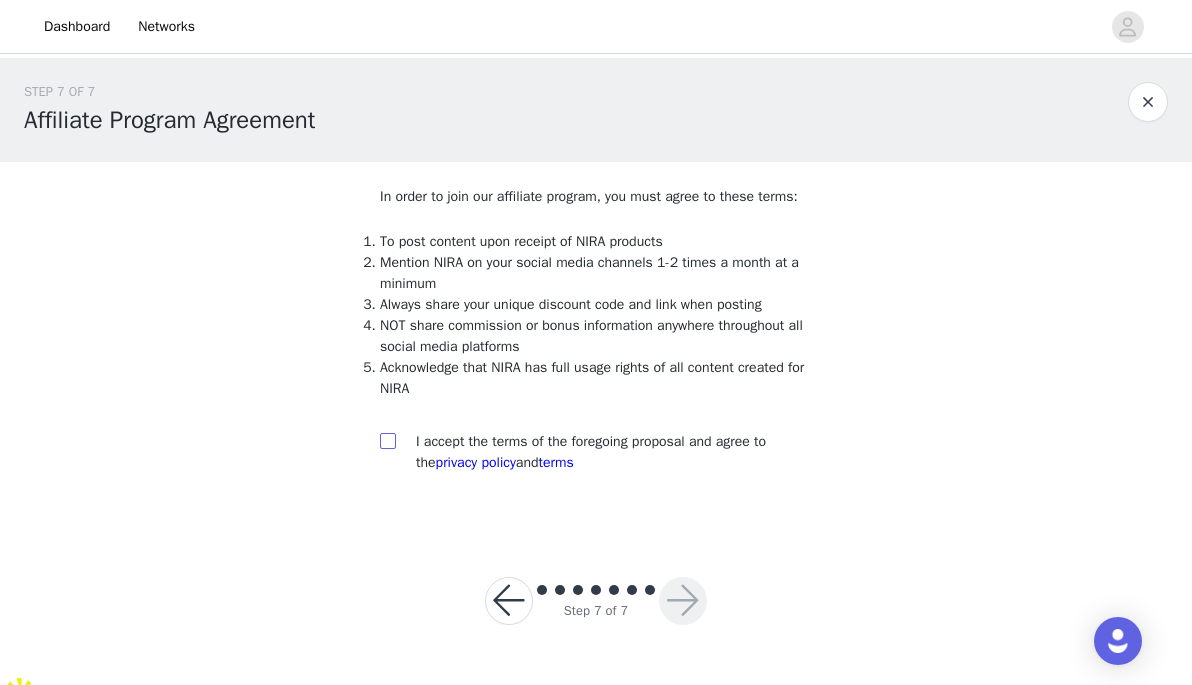 click at bounding box center (388, 441) 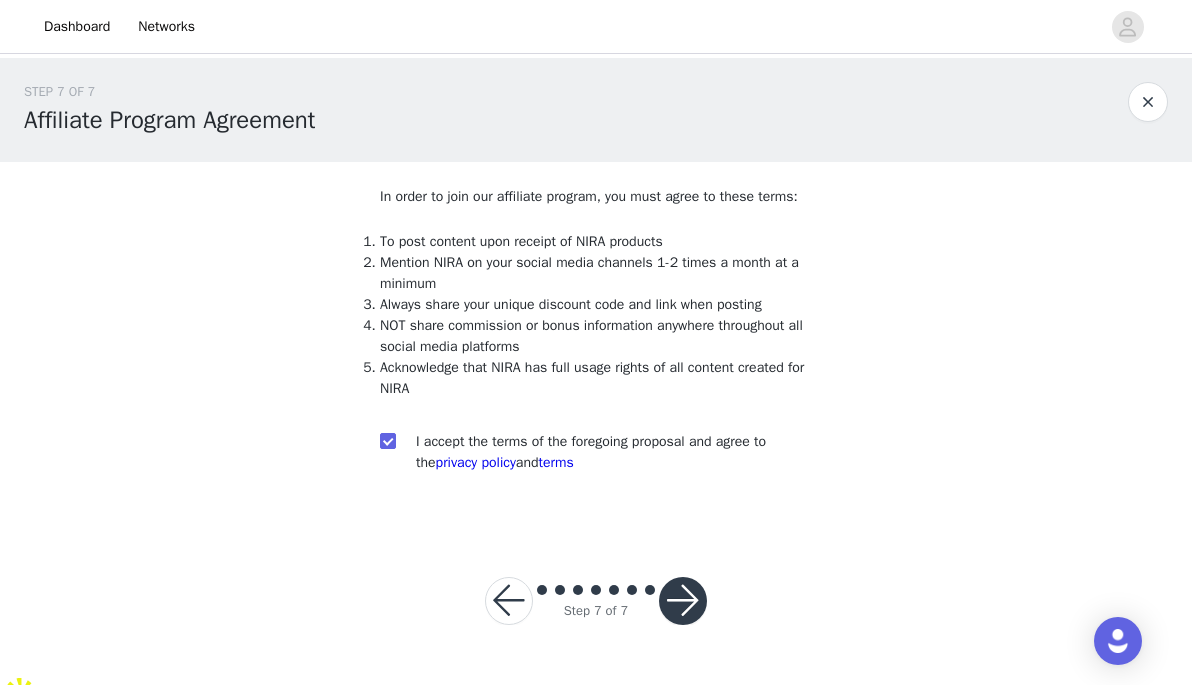 click at bounding box center (683, 601) 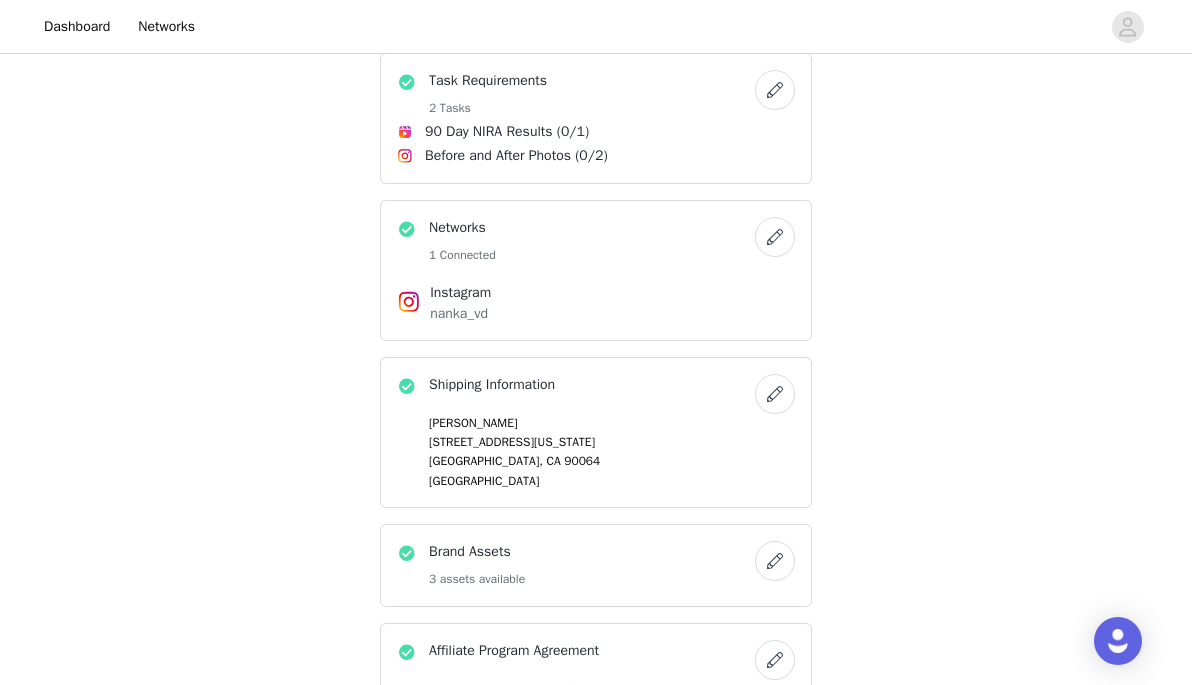 scroll, scrollTop: 1282, scrollLeft: 0, axis: vertical 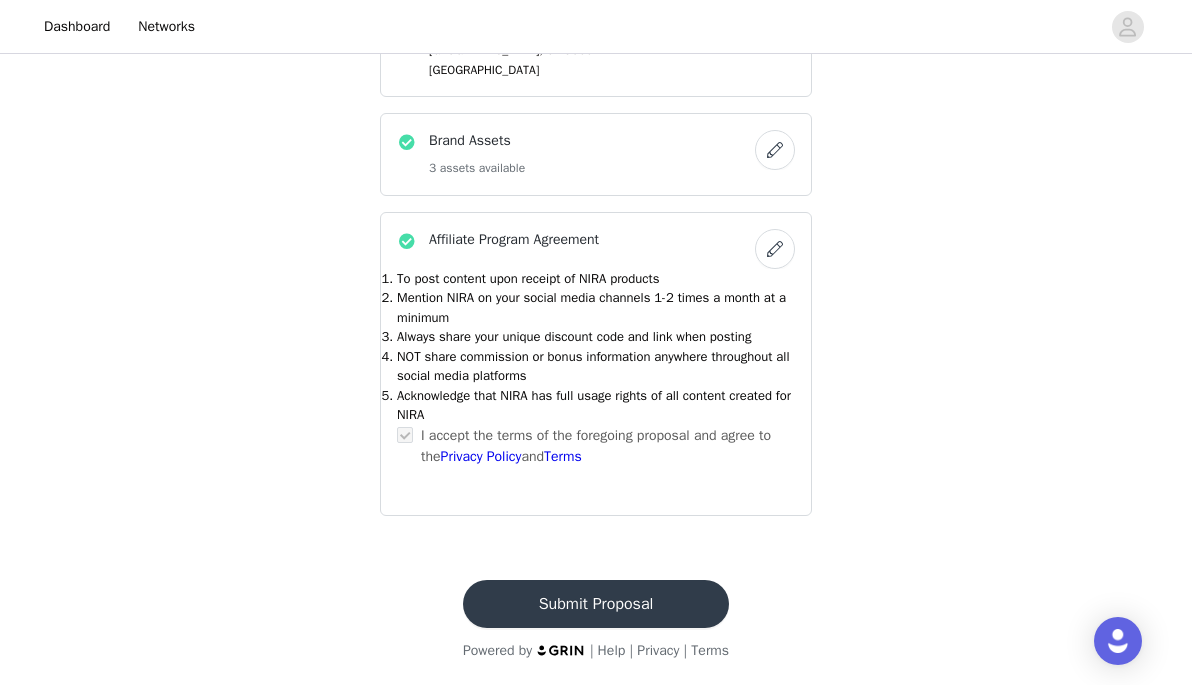 click on "Submit Proposal" at bounding box center (596, 604) 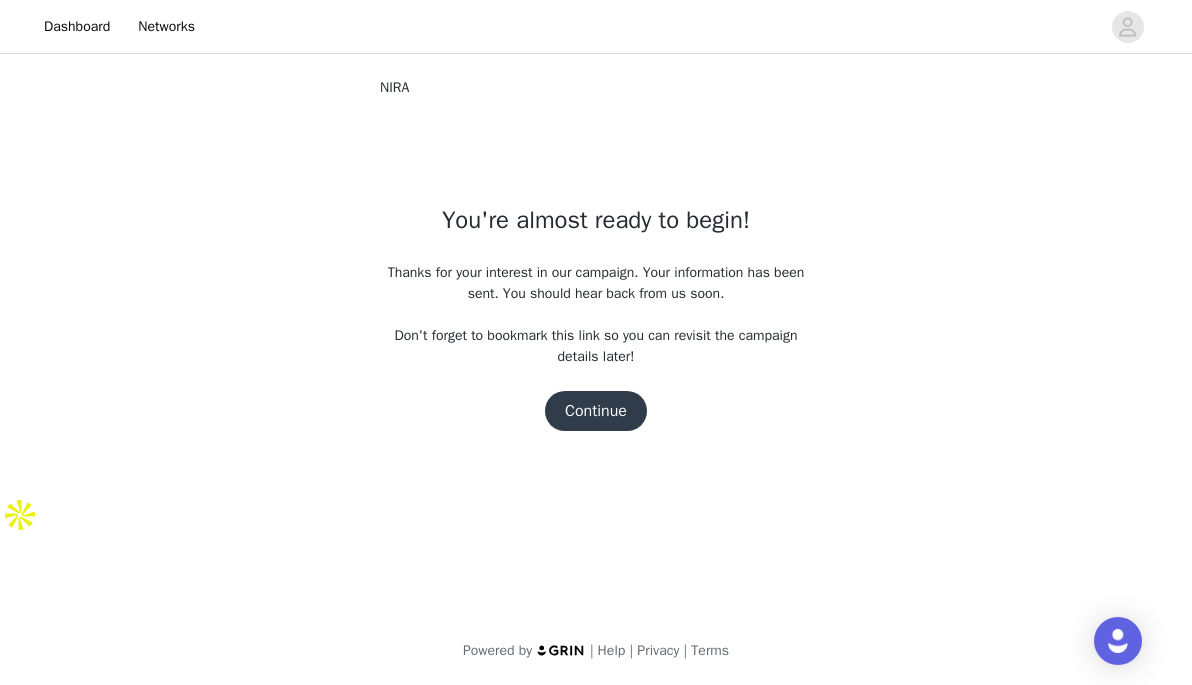 scroll, scrollTop: 0, scrollLeft: 0, axis: both 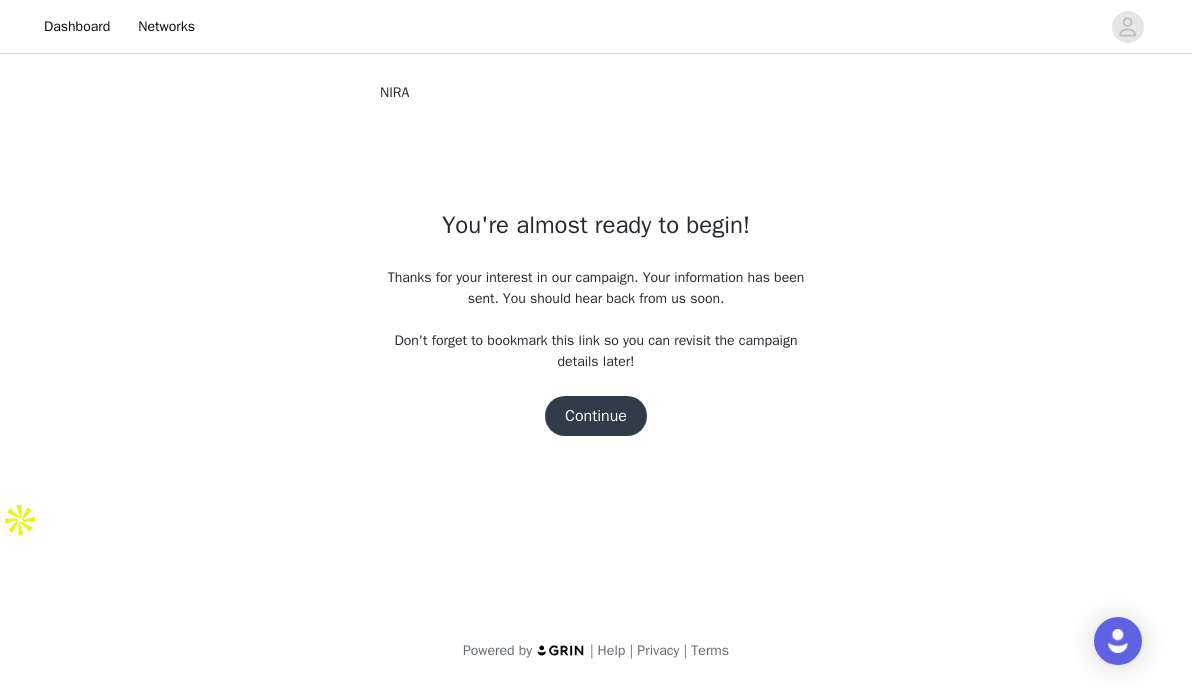 click on "Continue" at bounding box center [596, 416] 